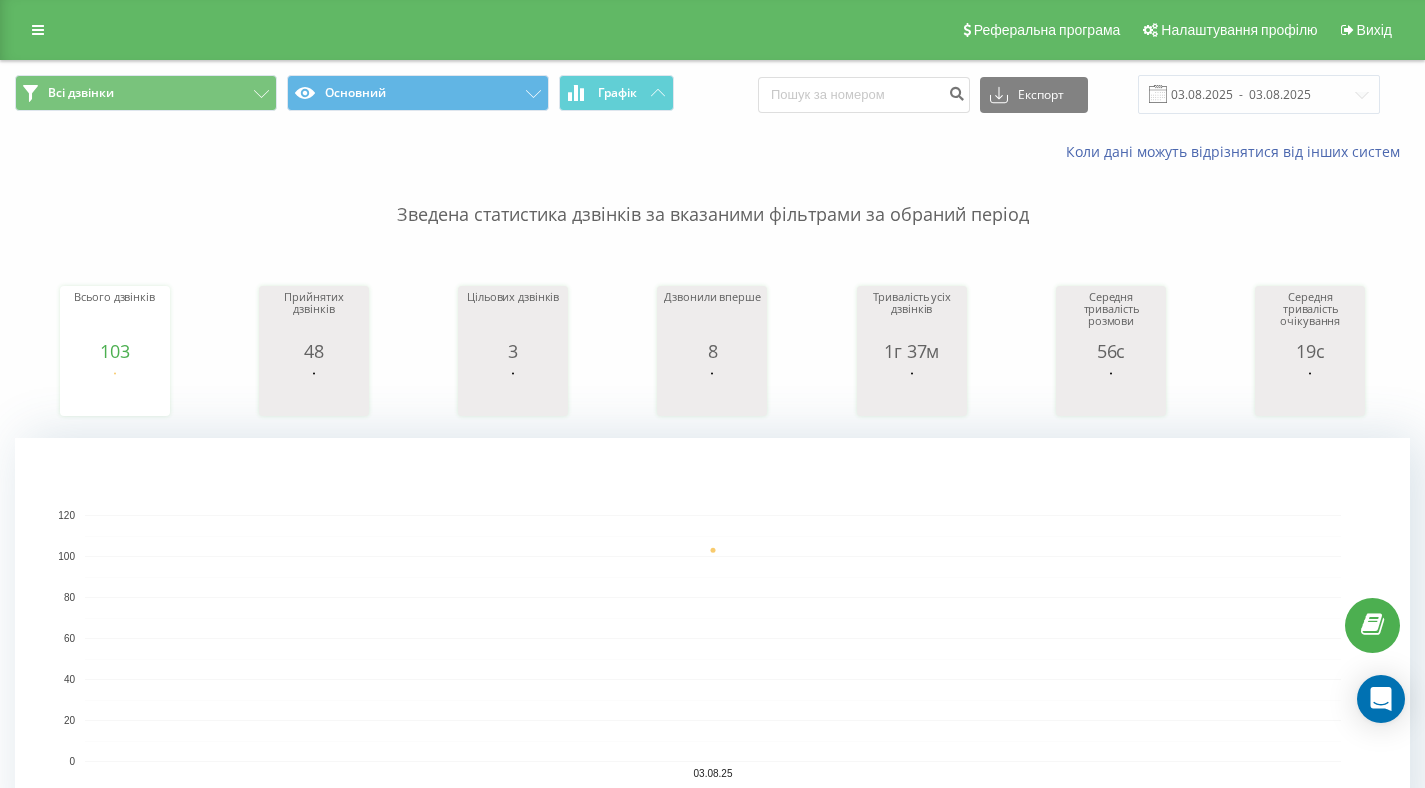 scroll, scrollTop: 1591, scrollLeft: 0, axis: vertical 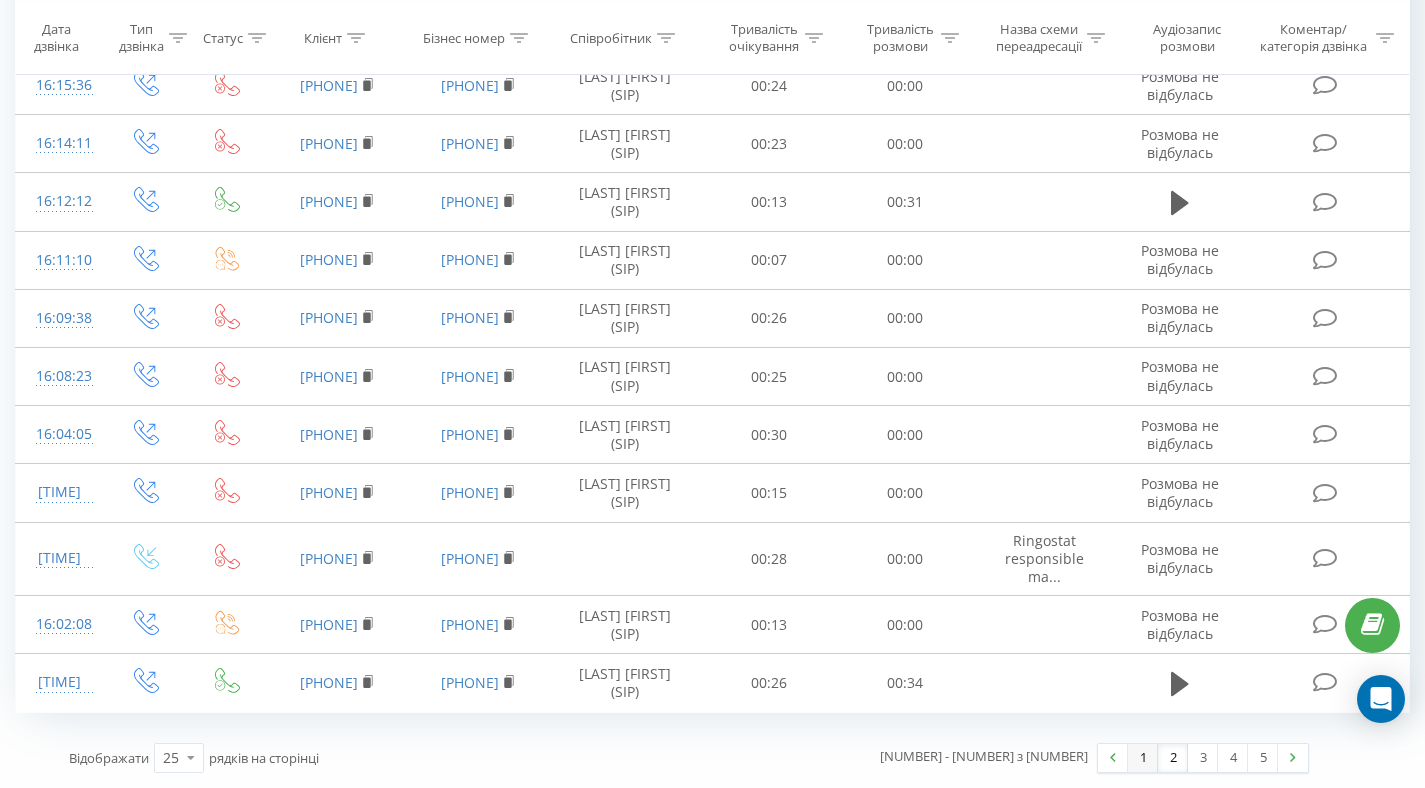 click on "1" at bounding box center [1143, 758] 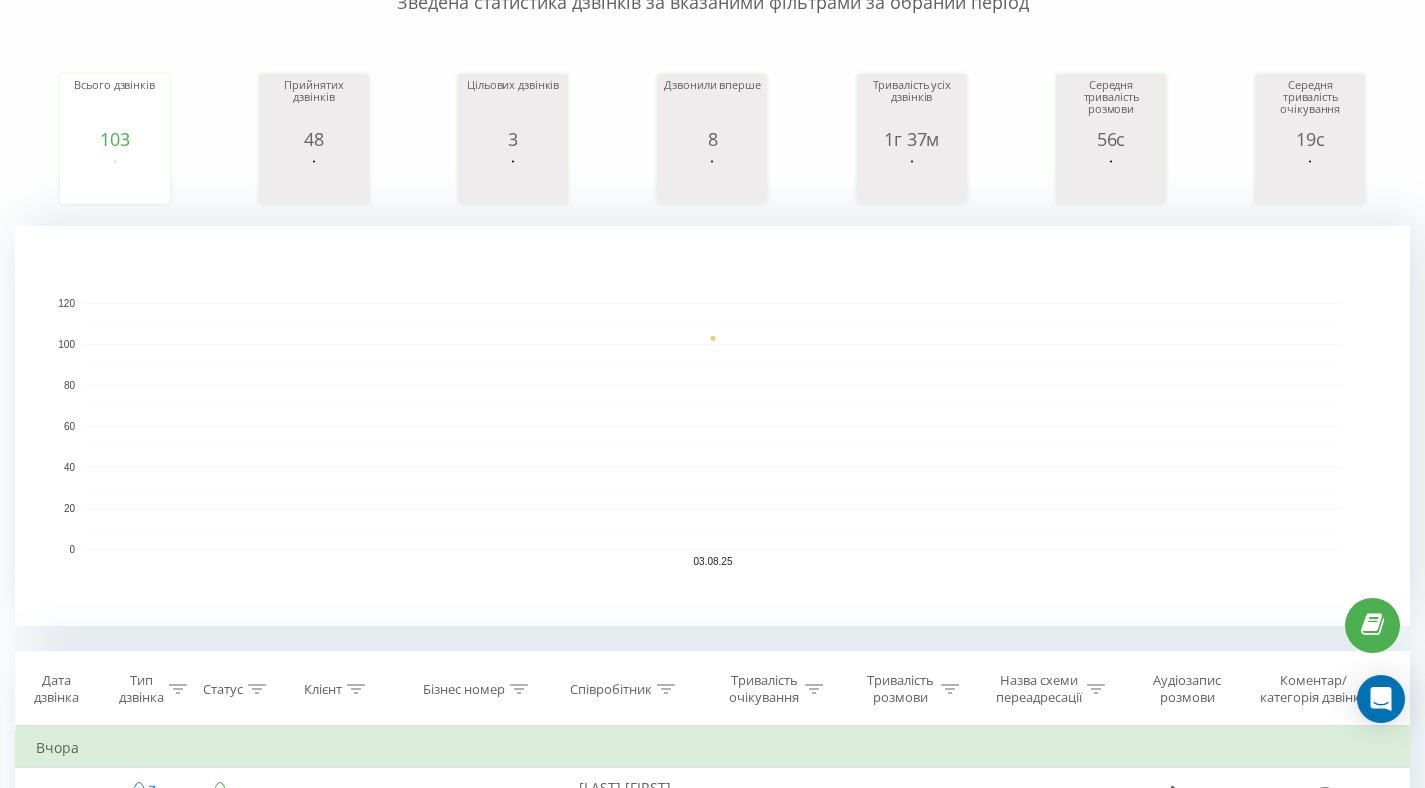 scroll, scrollTop: 246, scrollLeft: 0, axis: vertical 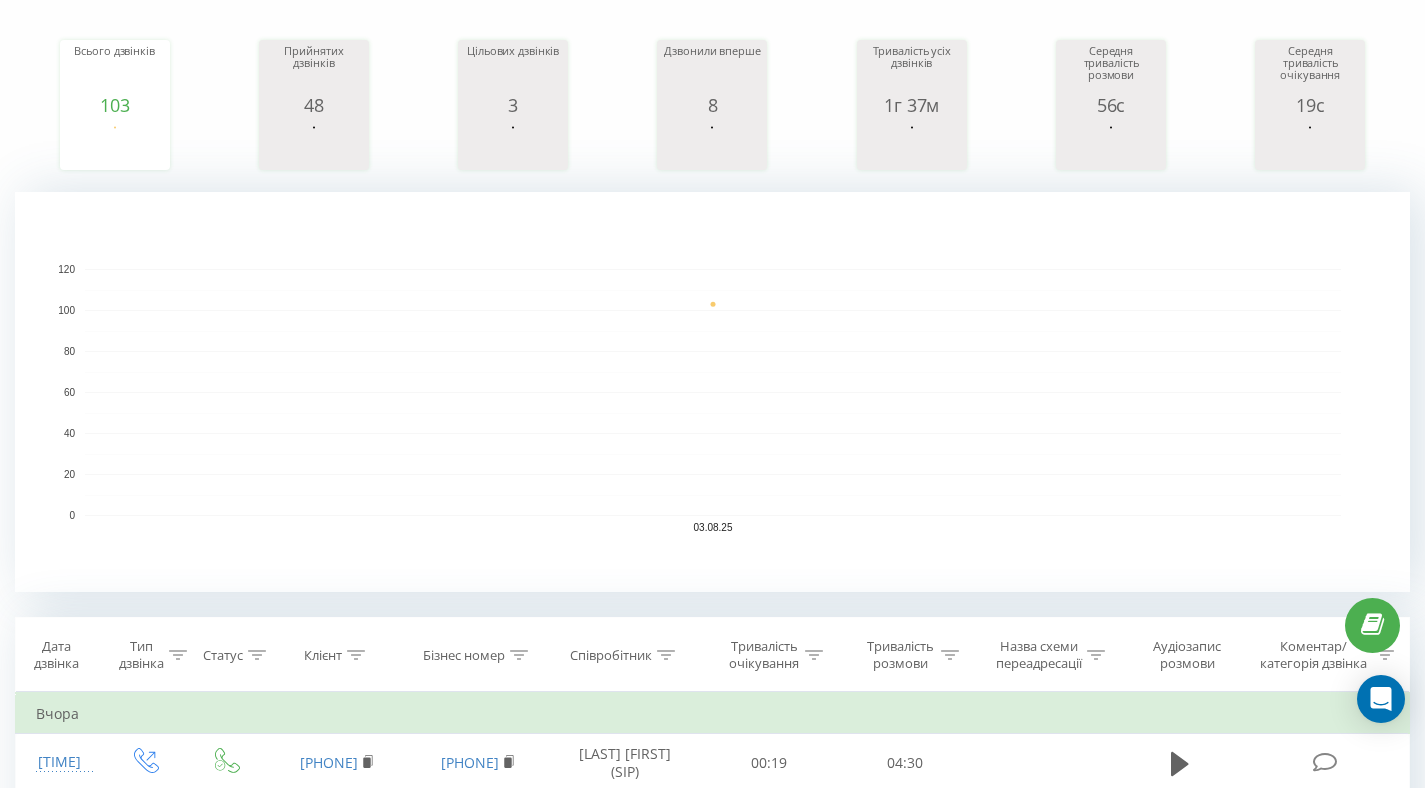 click 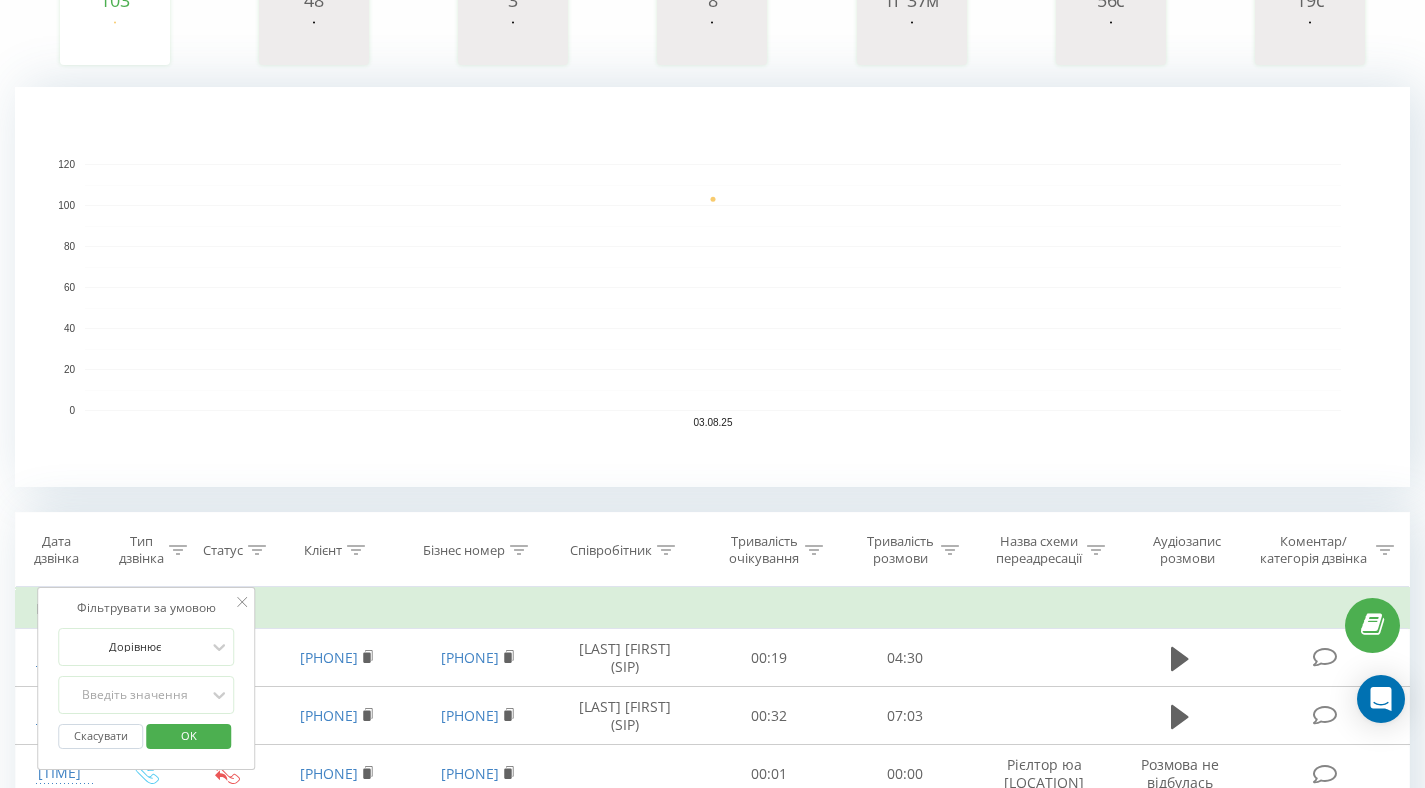 scroll, scrollTop: 402, scrollLeft: 0, axis: vertical 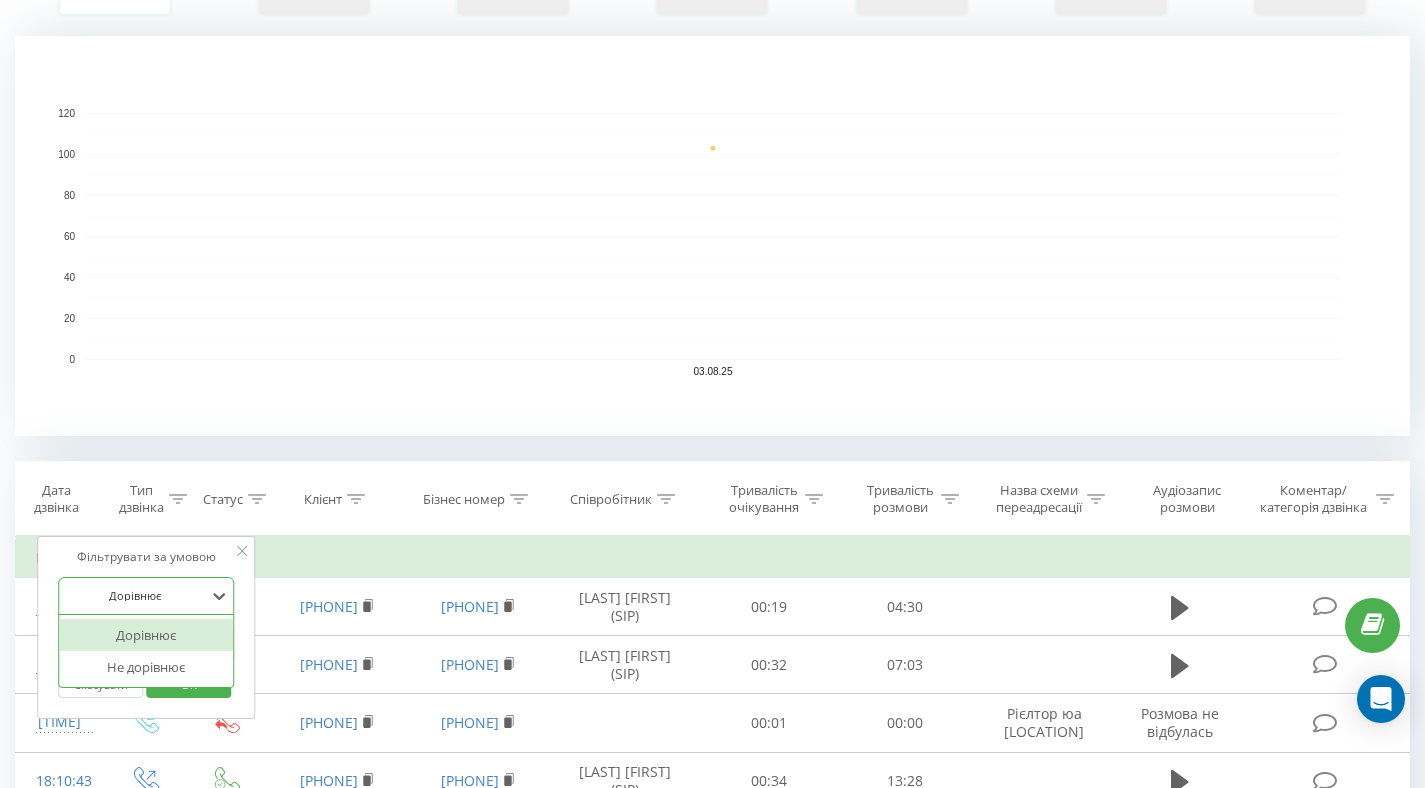 click at bounding box center [135, 595] 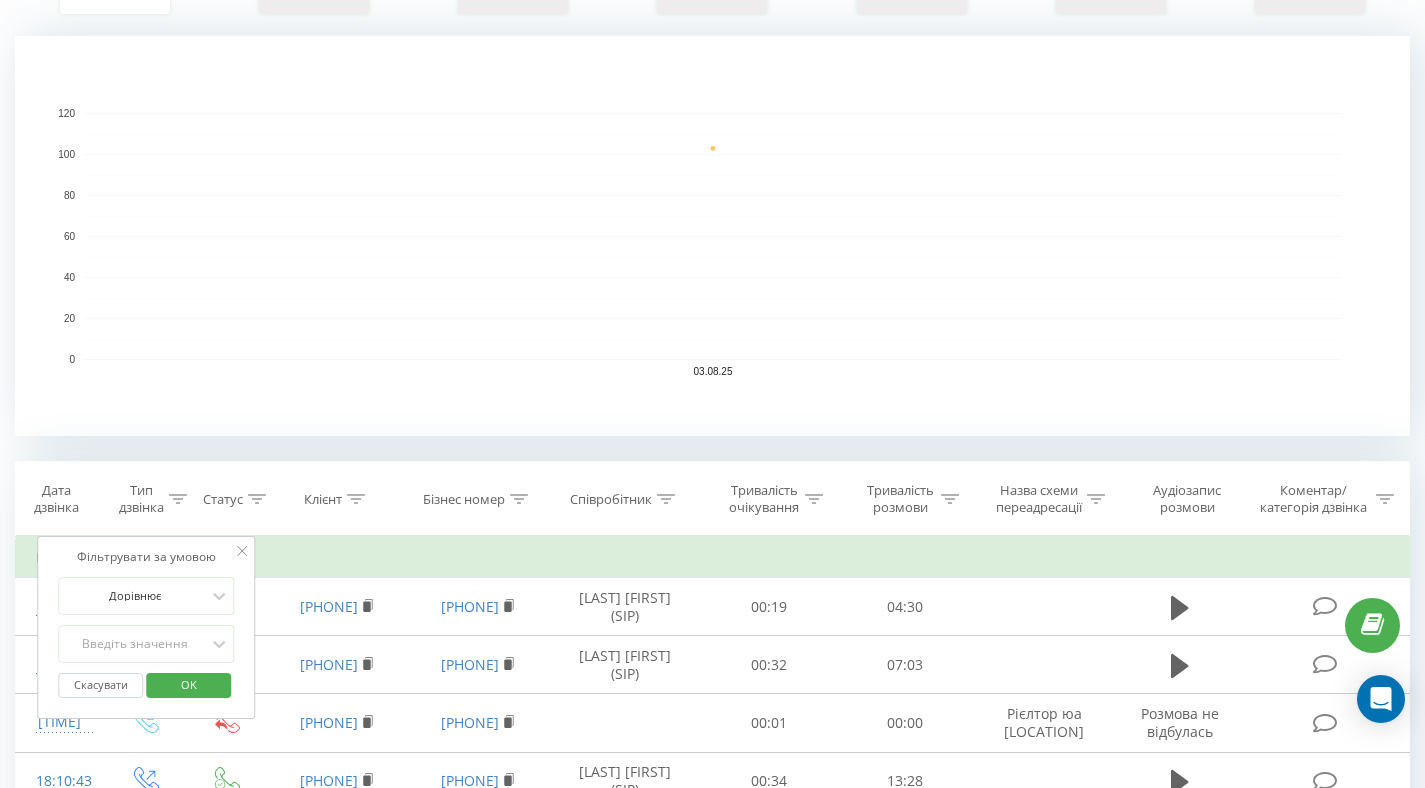 click on "Статус" at bounding box center (234, 499) 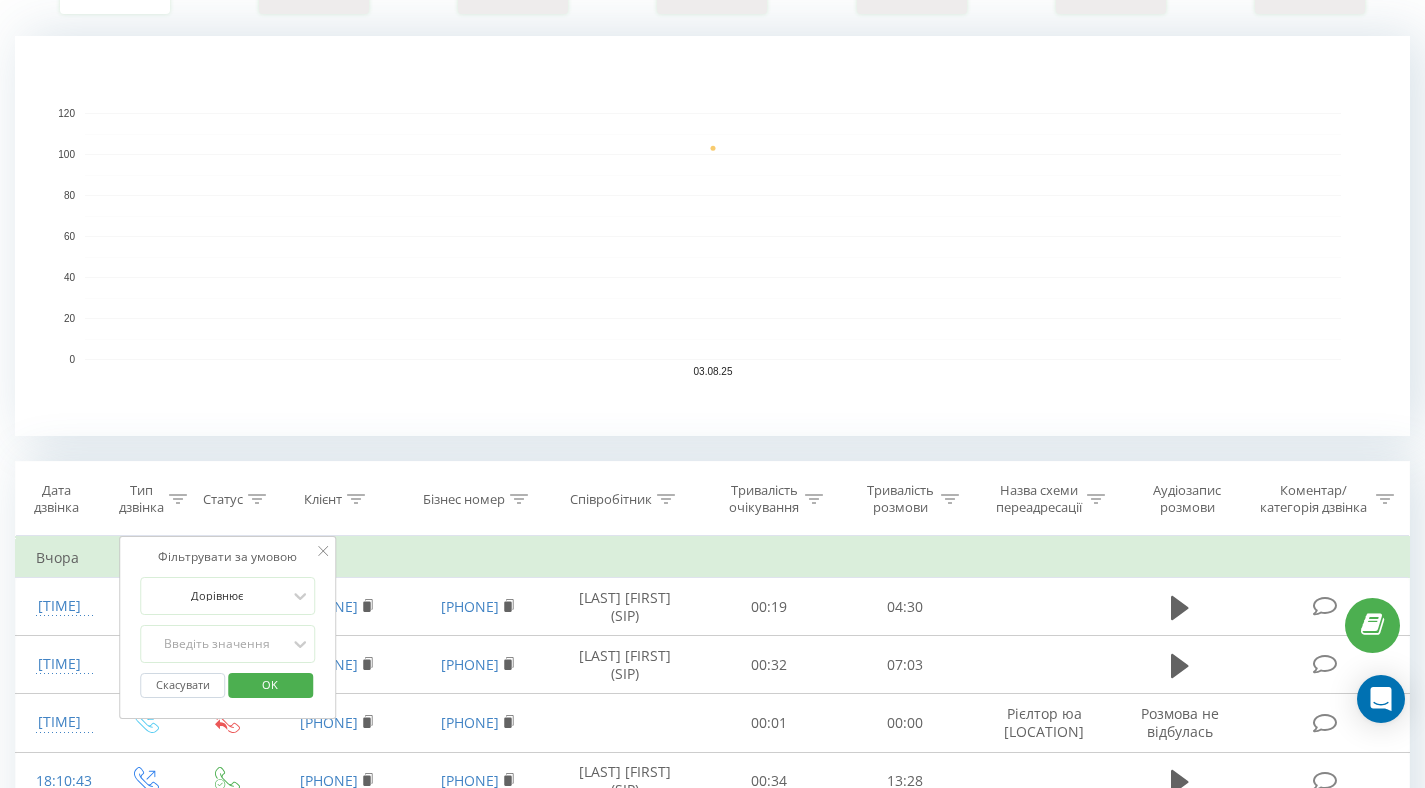 click on "Тип дзвінка" at bounding box center [153, 499] 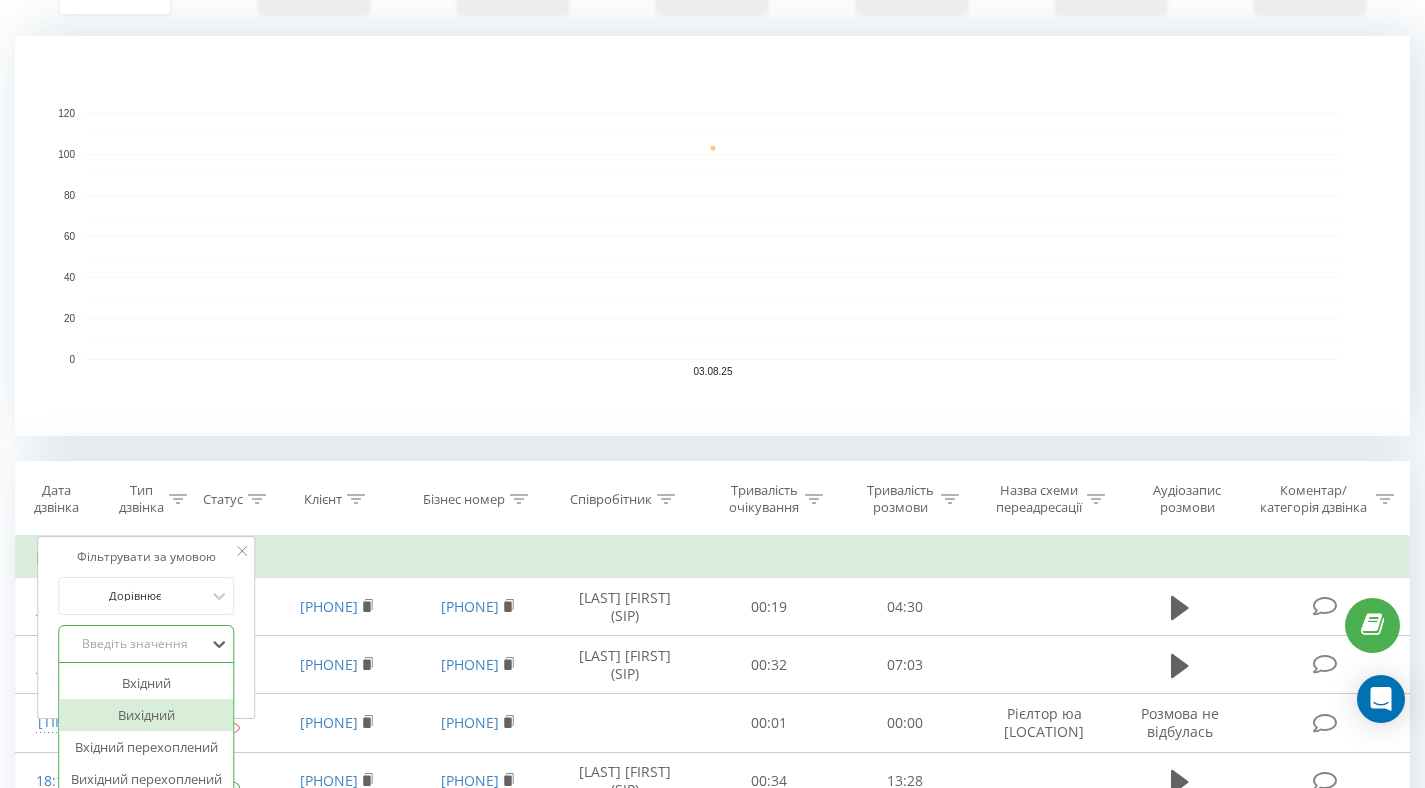 scroll, scrollTop: 478, scrollLeft: 0, axis: vertical 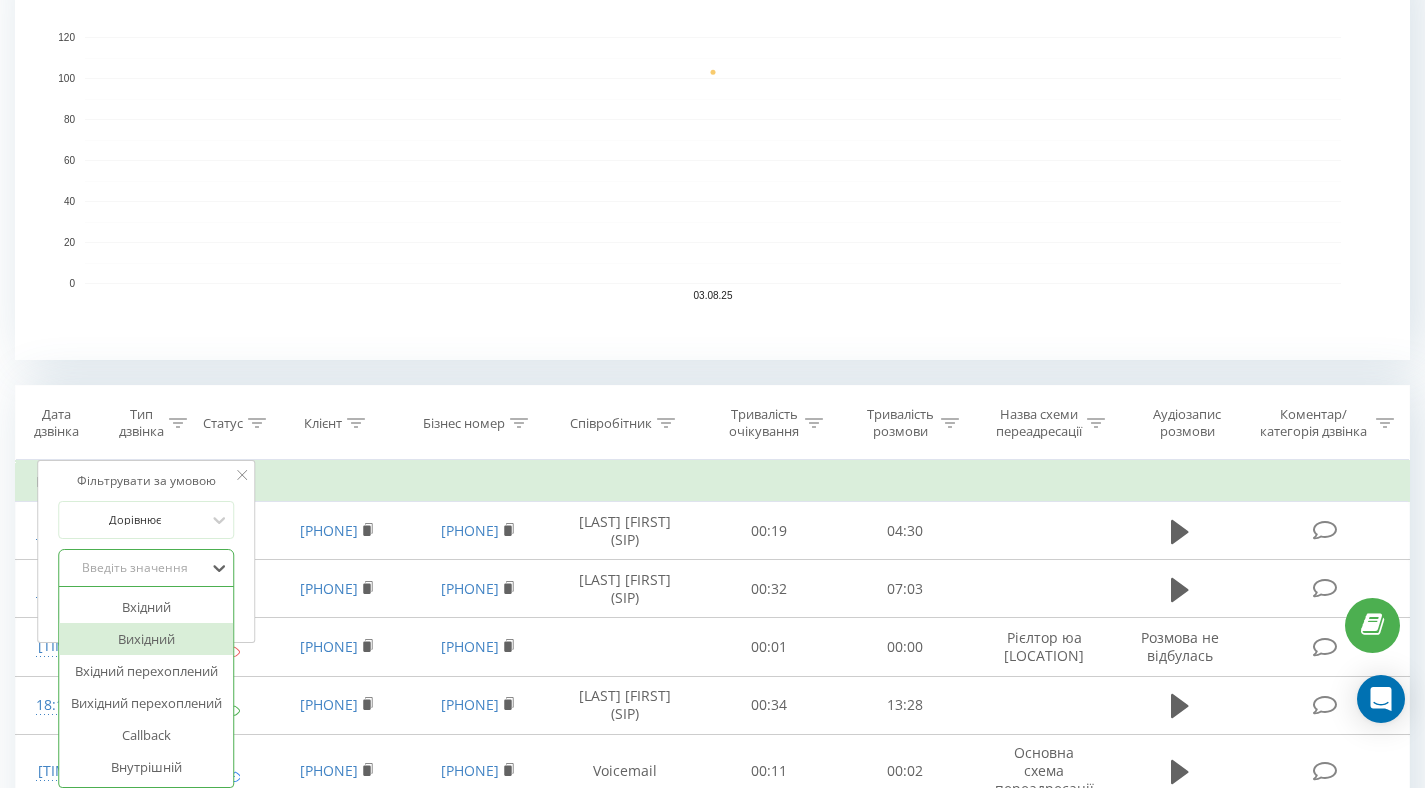click on "option Вихідний focused, [NUMBER] of [NUMBER]. [NUMBER] results available. Use Up and Down to choose options, press Enter to select the currently focused option, press Escape to exit the menu, press Tab to select the option and exit the menu. Введіть значення Вхідний Вихідний Вхідний перехоплений Вихідний перехоплений Callback Внутрішній" at bounding box center [146, 568] 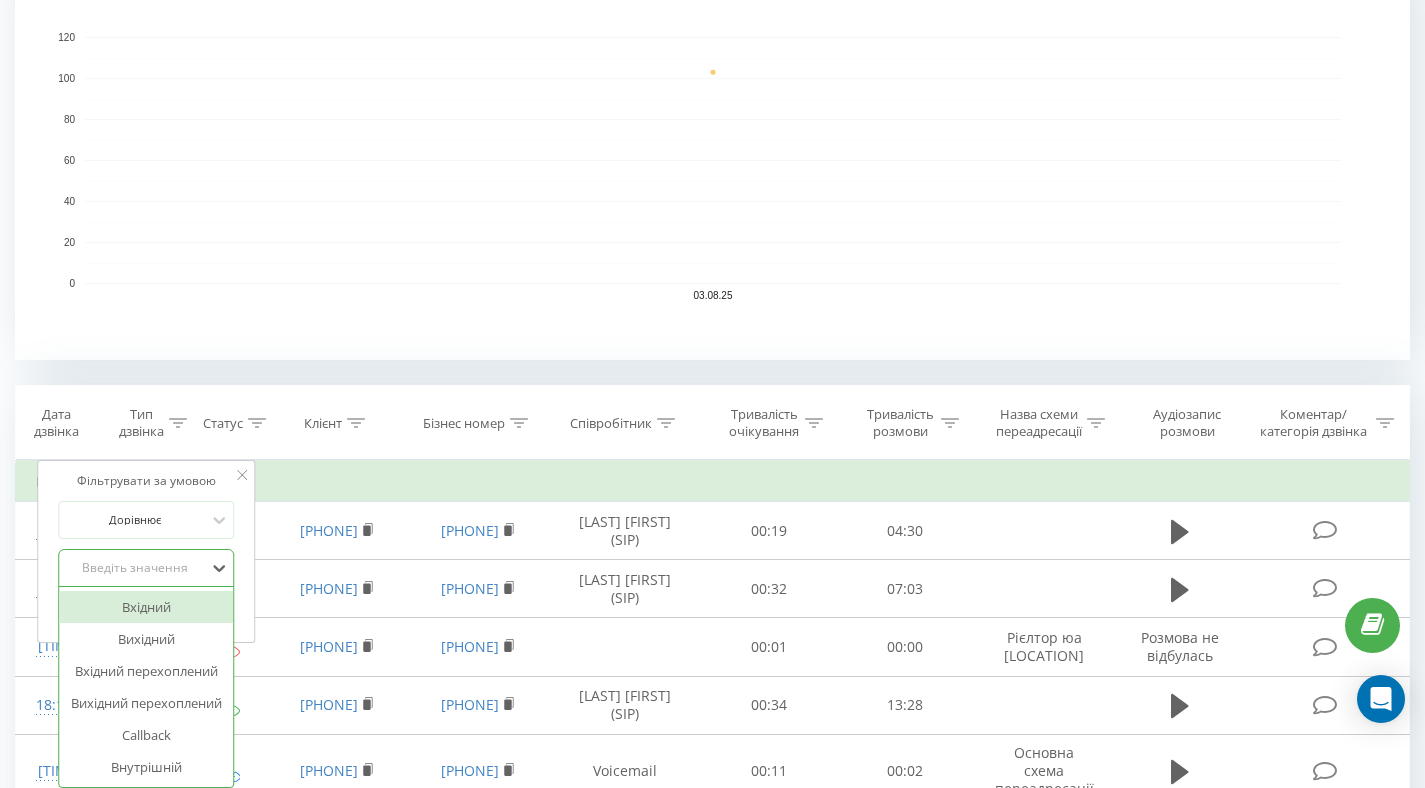 click on "Вхідний" at bounding box center [146, 607] 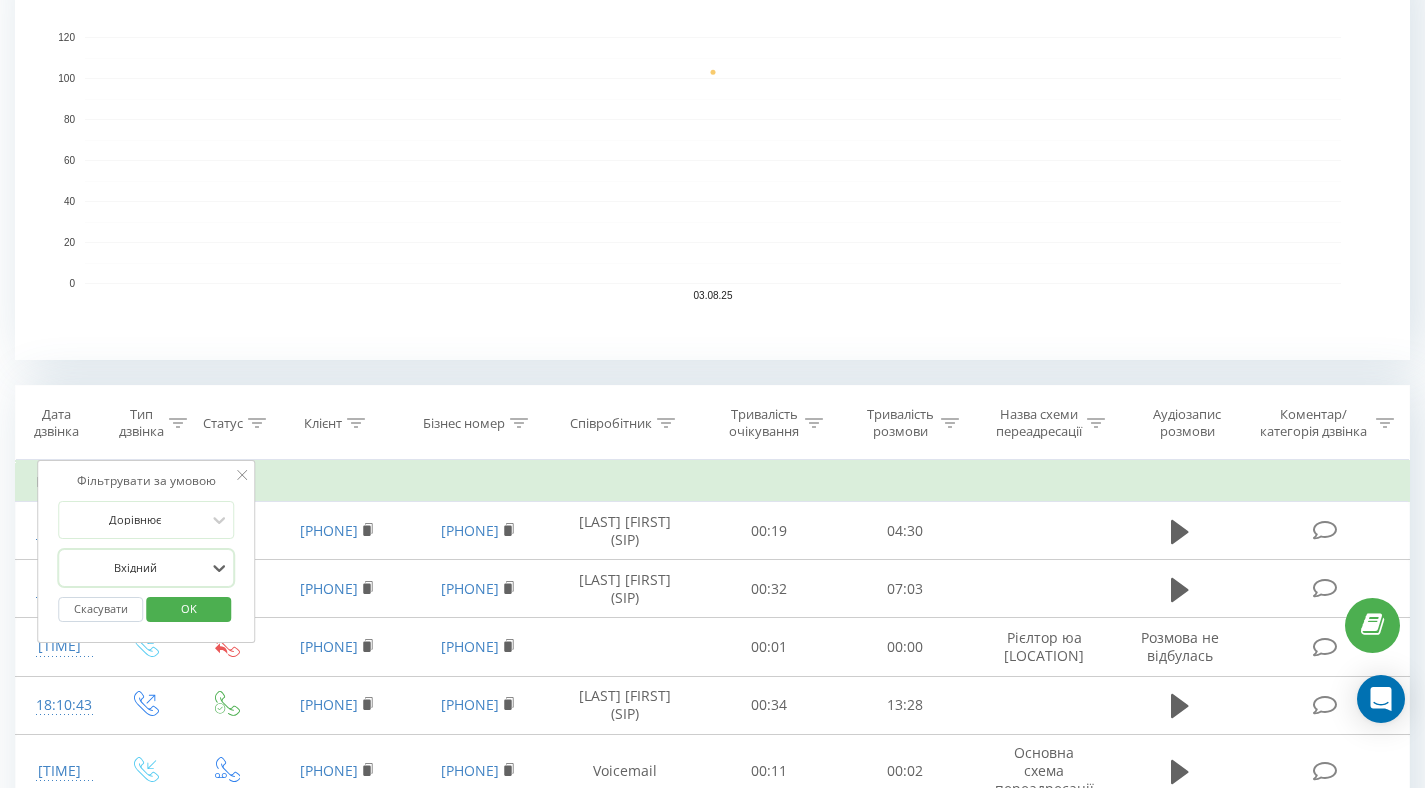 click on "OK" at bounding box center (189, 608) 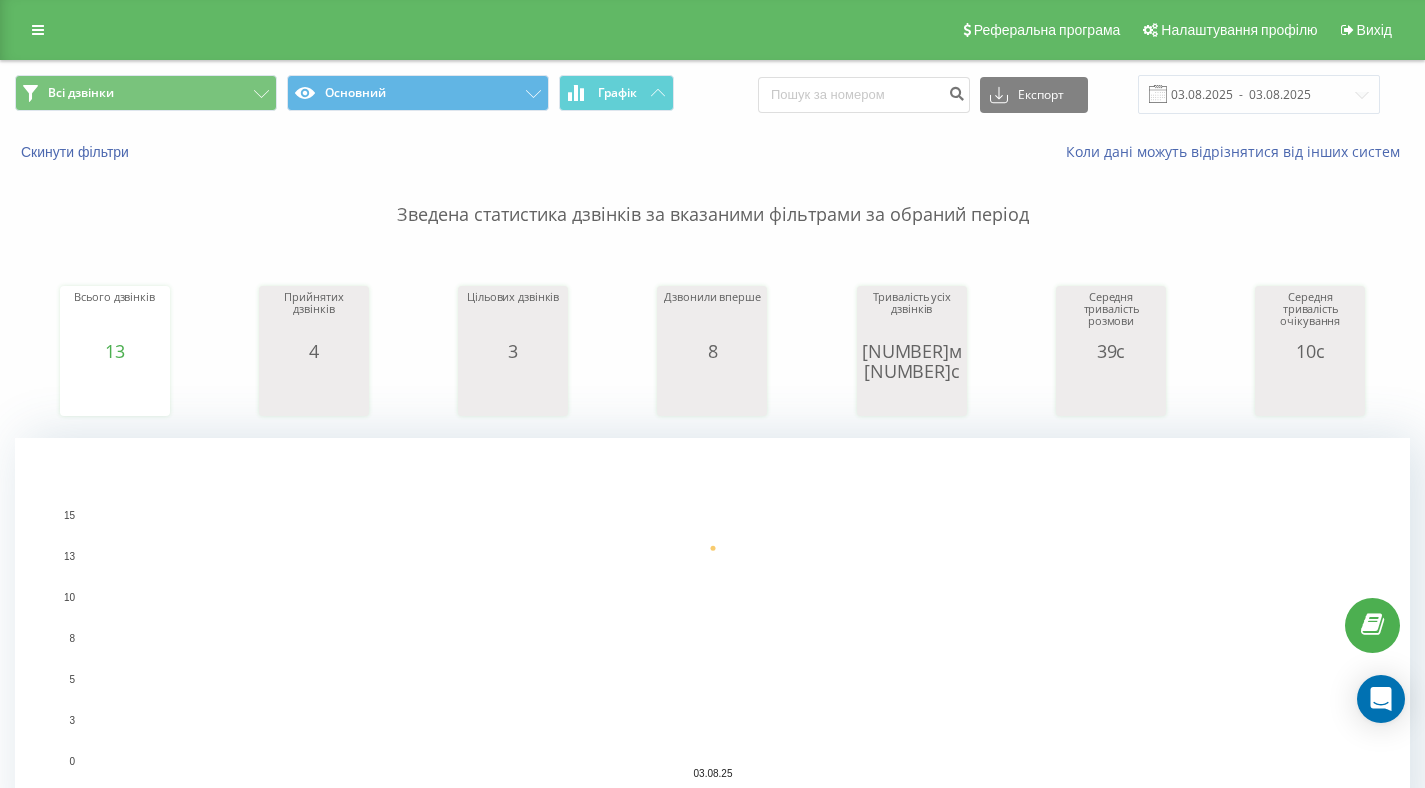 scroll, scrollTop: 0, scrollLeft: 0, axis: both 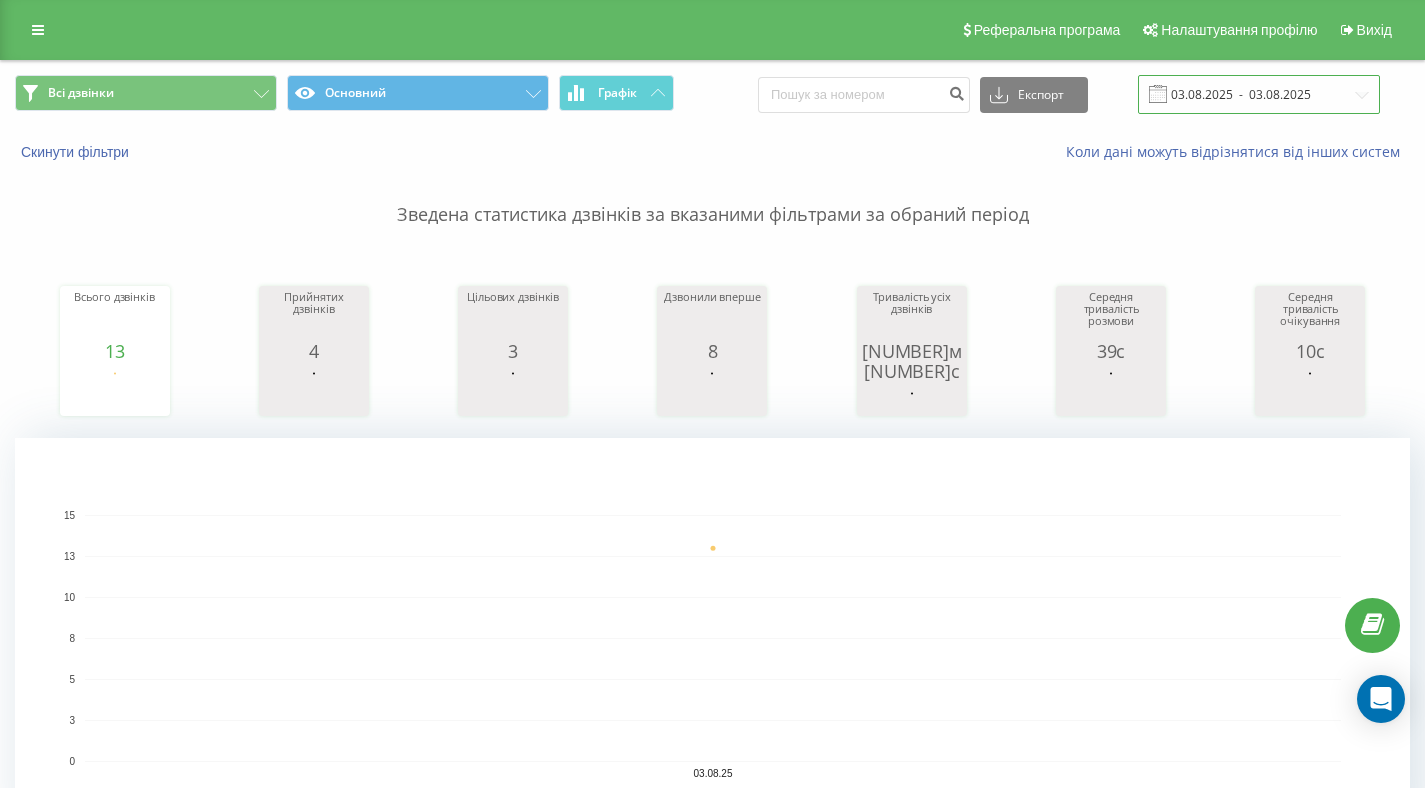 click on "03.08.2025  -  03.08.2025" at bounding box center (1259, 94) 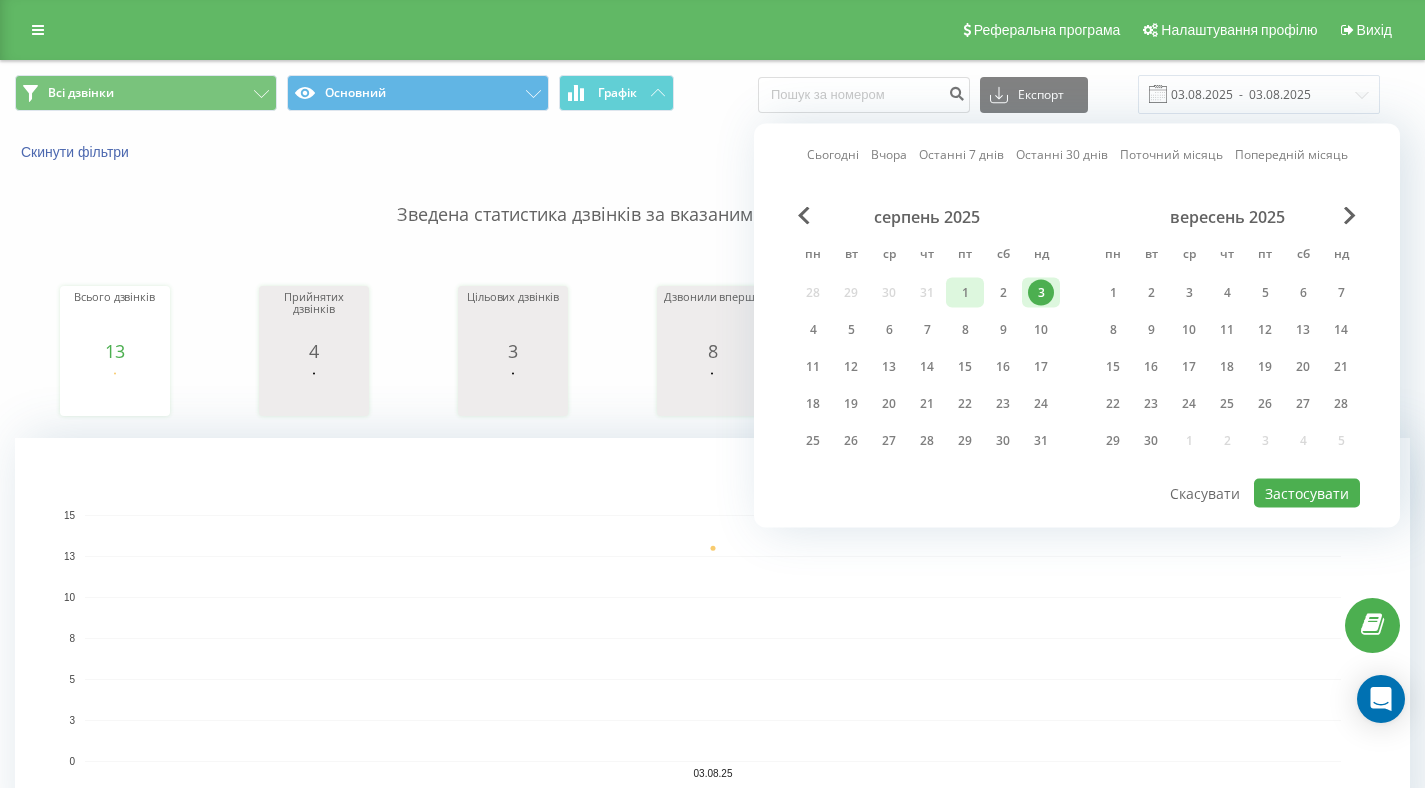 click on "1" at bounding box center (965, 293) 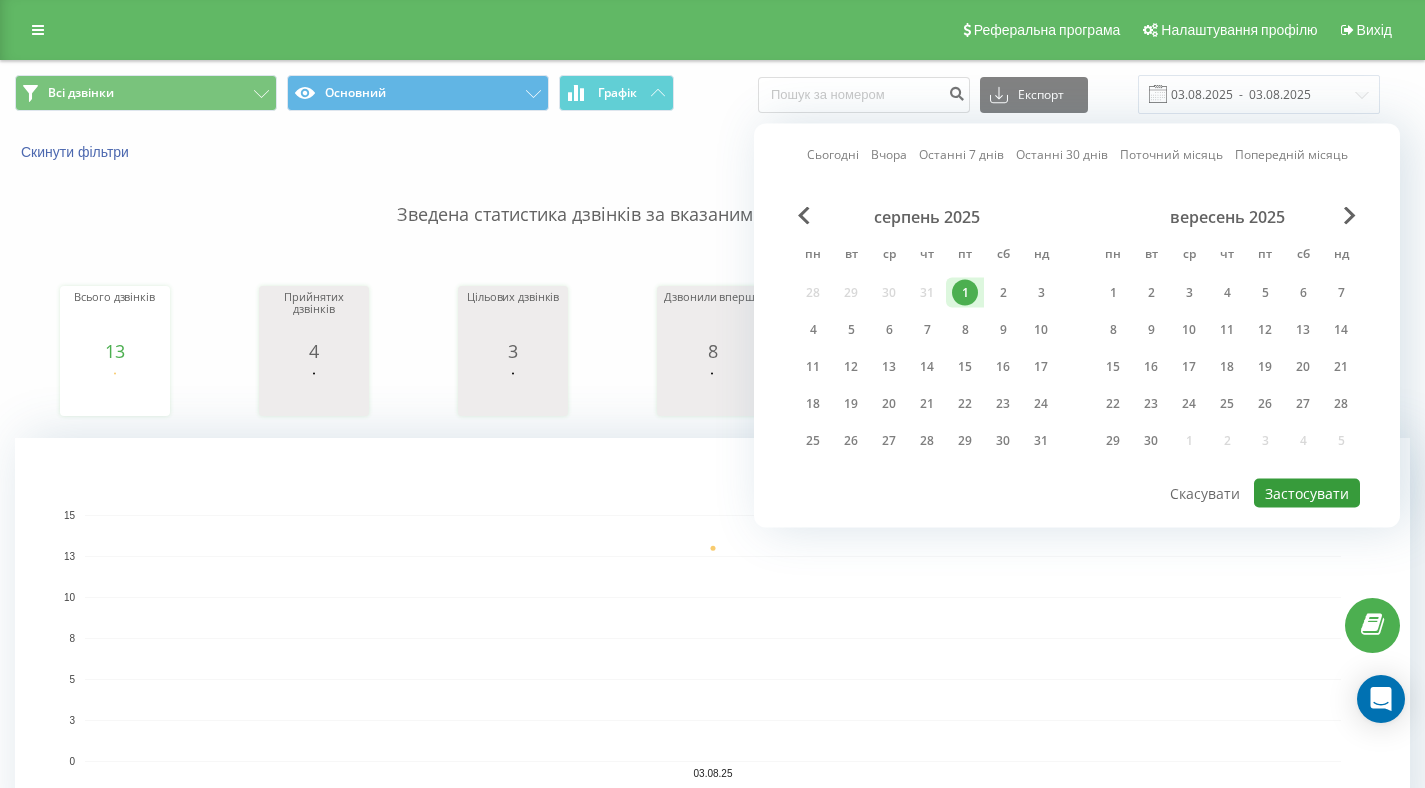 click on "Застосувати" at bounding box center [1307, 493] 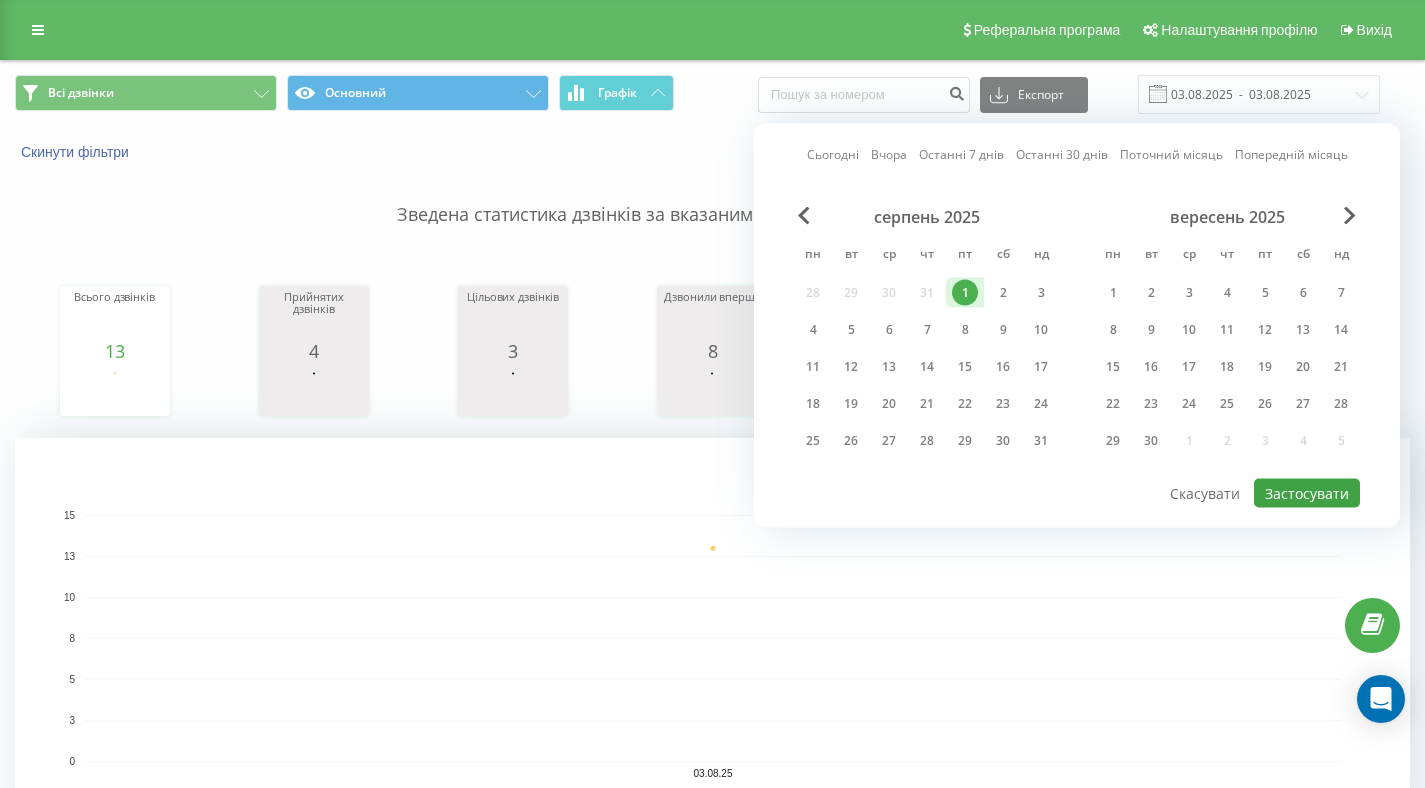 type on "01.08.2025  -  01.08.2025" 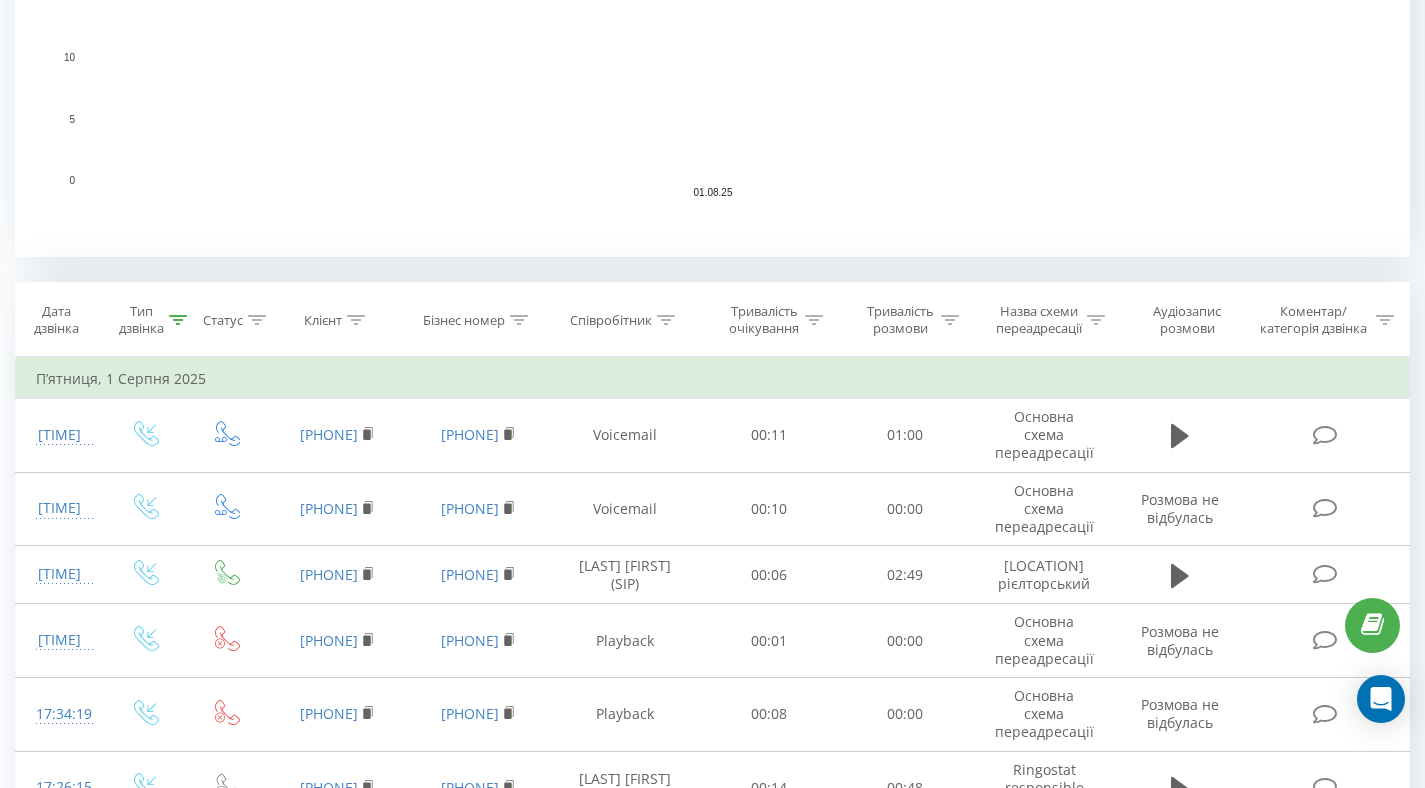 scroll, scrollTop: 598, scrollLeft: 0, axis: vertical 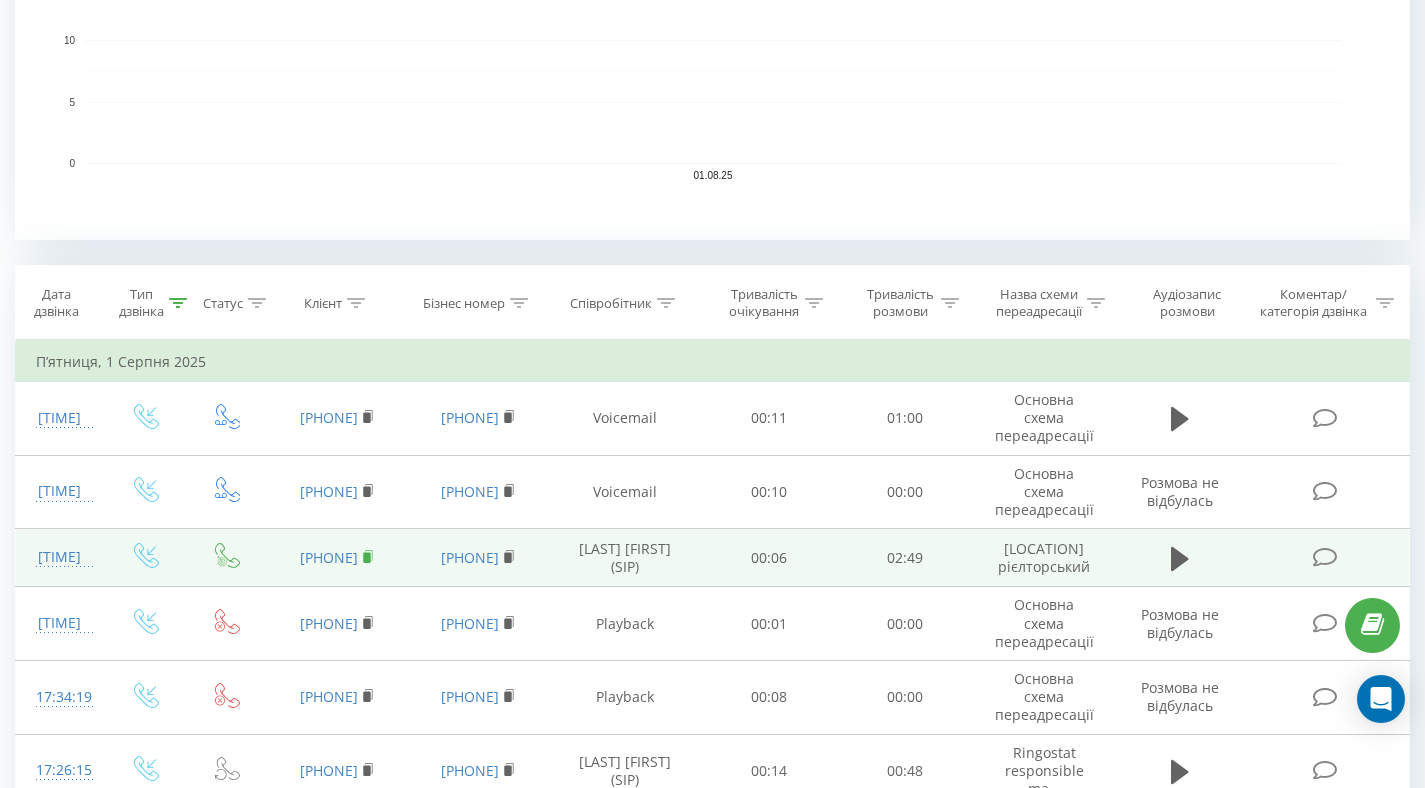 click 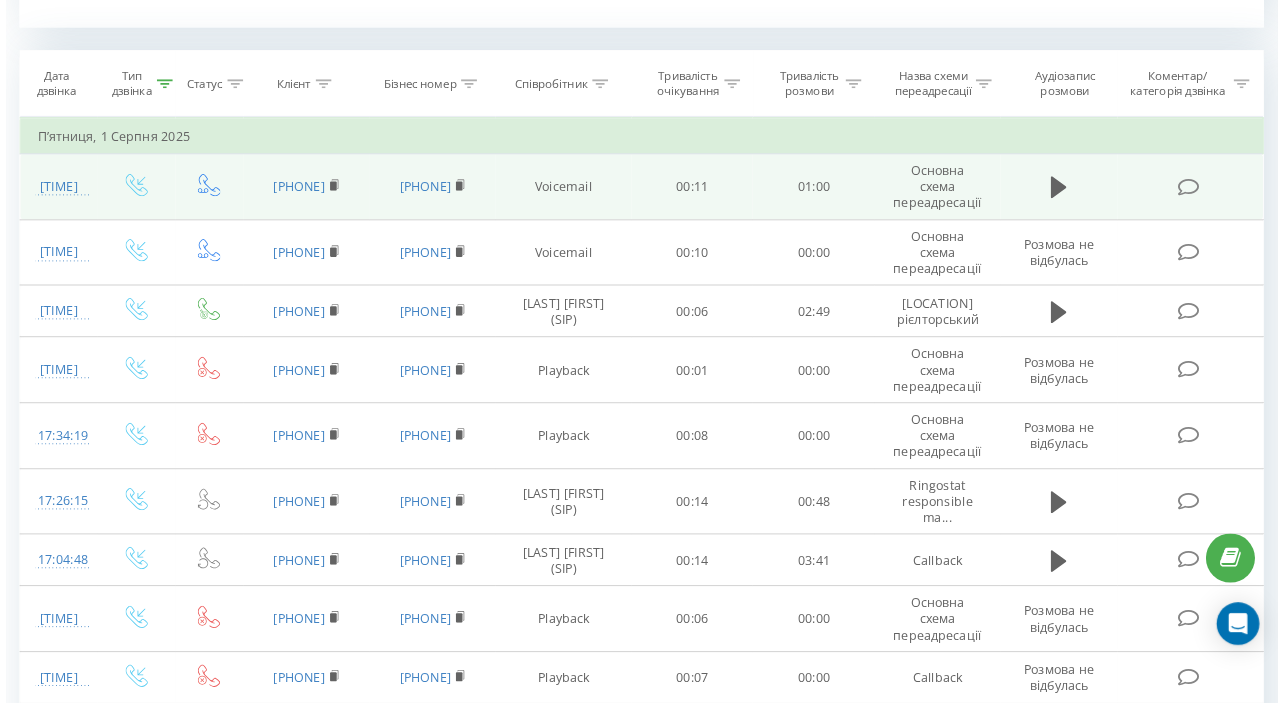 scroll, scrollTop: 799, scrollLeft: 0, axis: vertical 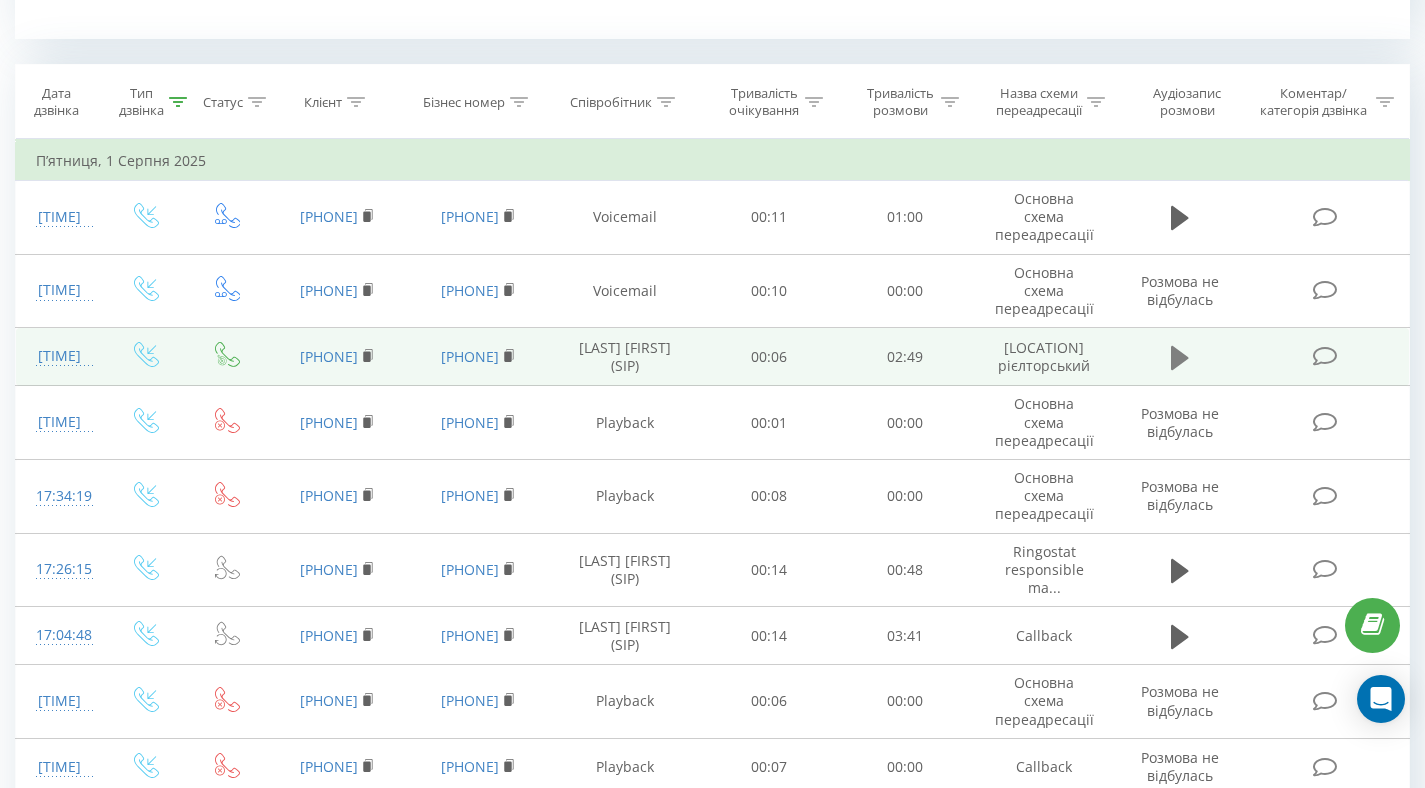 click 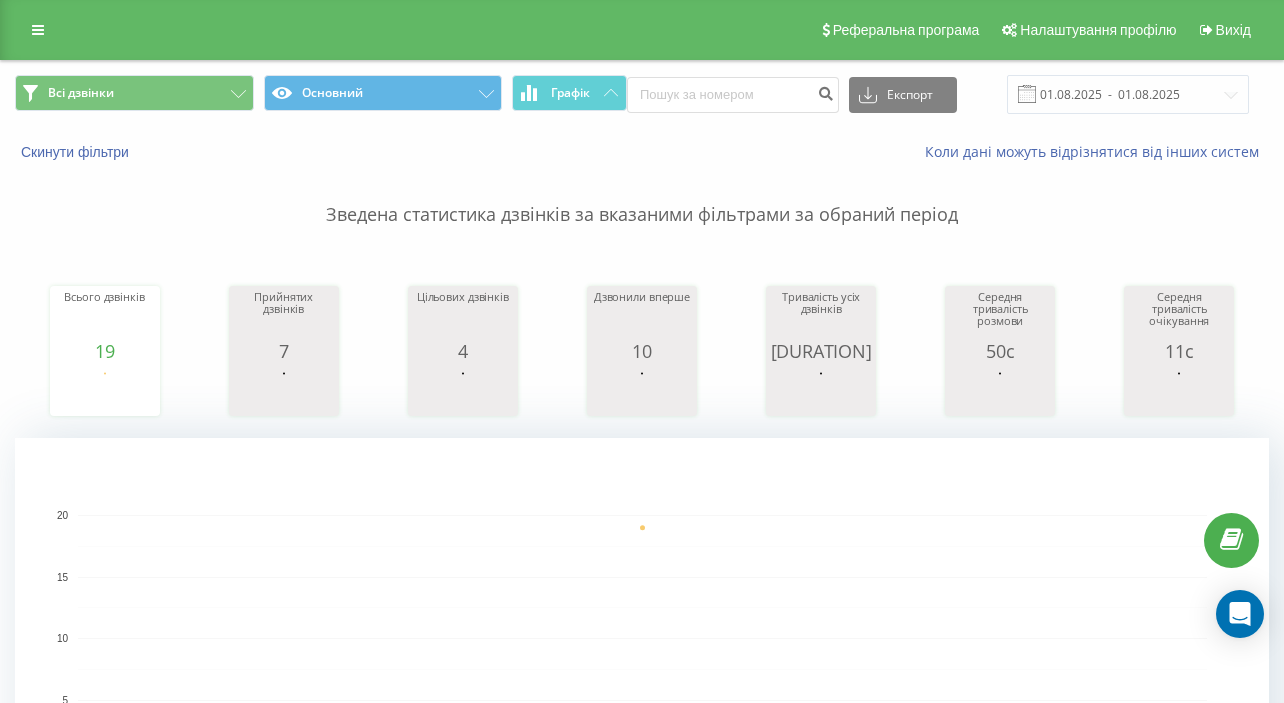 scroll, scrollTop: 375, scrollLeft: 0, axis: vertical 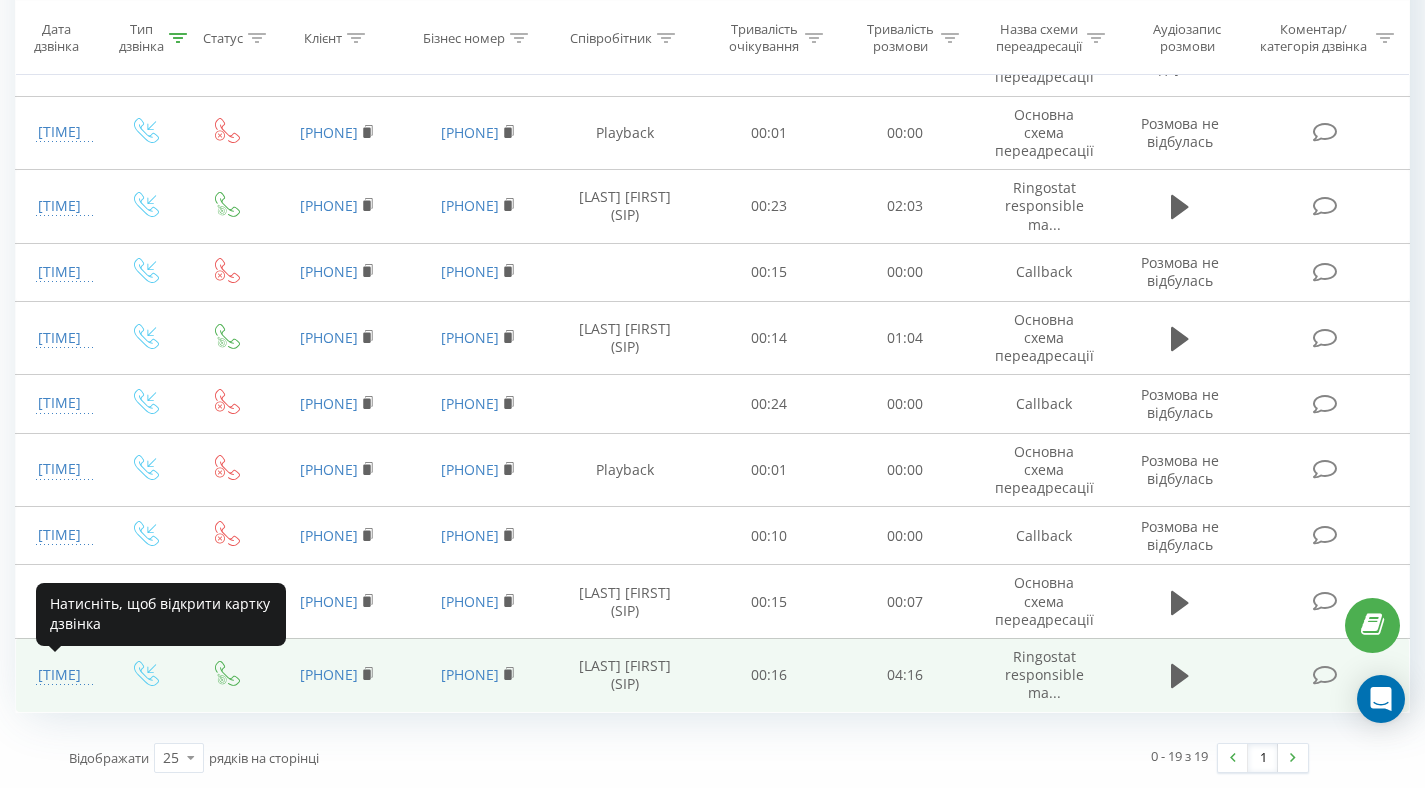 click on "[TIME]" at bounding box center (59, 675) 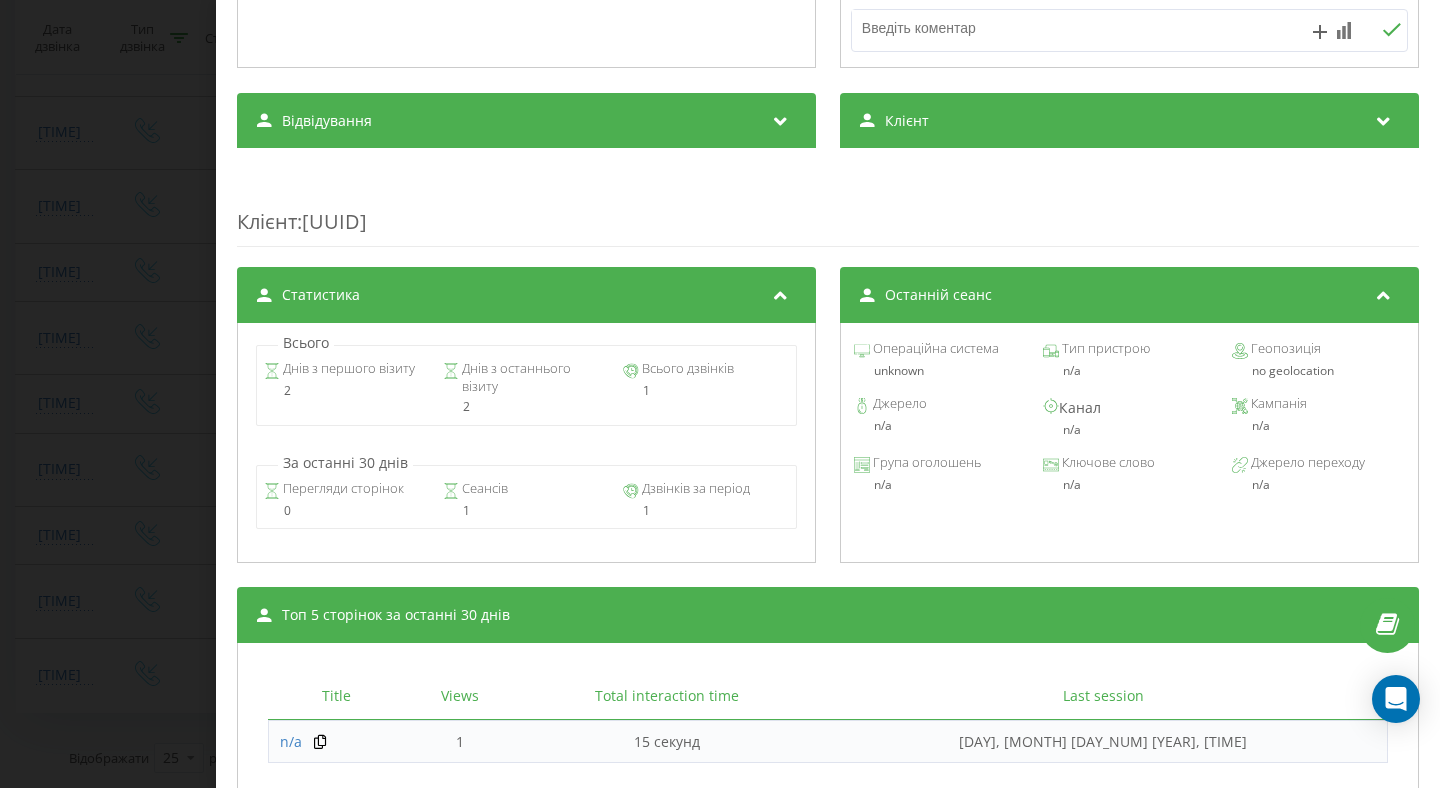 scroll, scrollTop: 609, scrollLeft: 0, axis: vertical 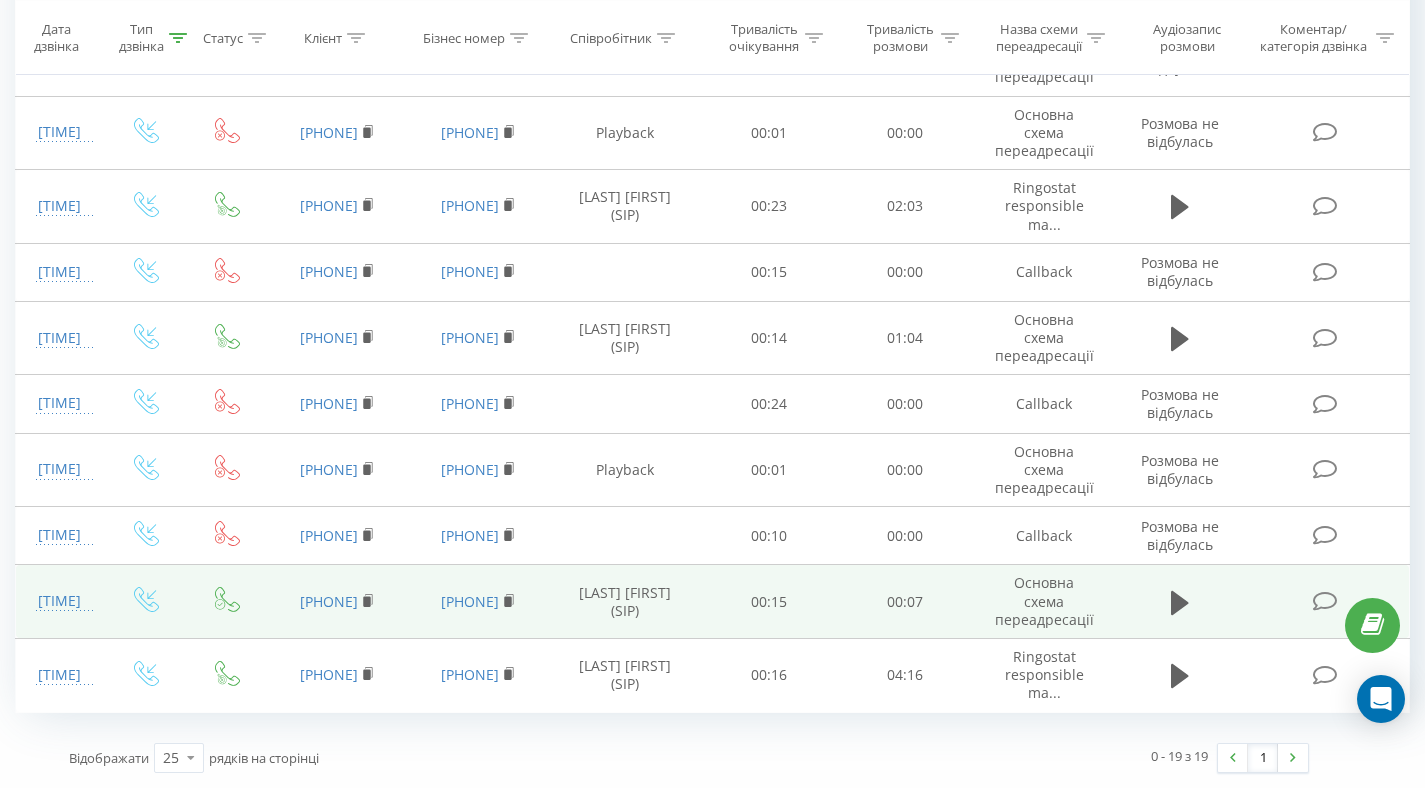 click on "[TIME]" at bounding box center (59, 601) 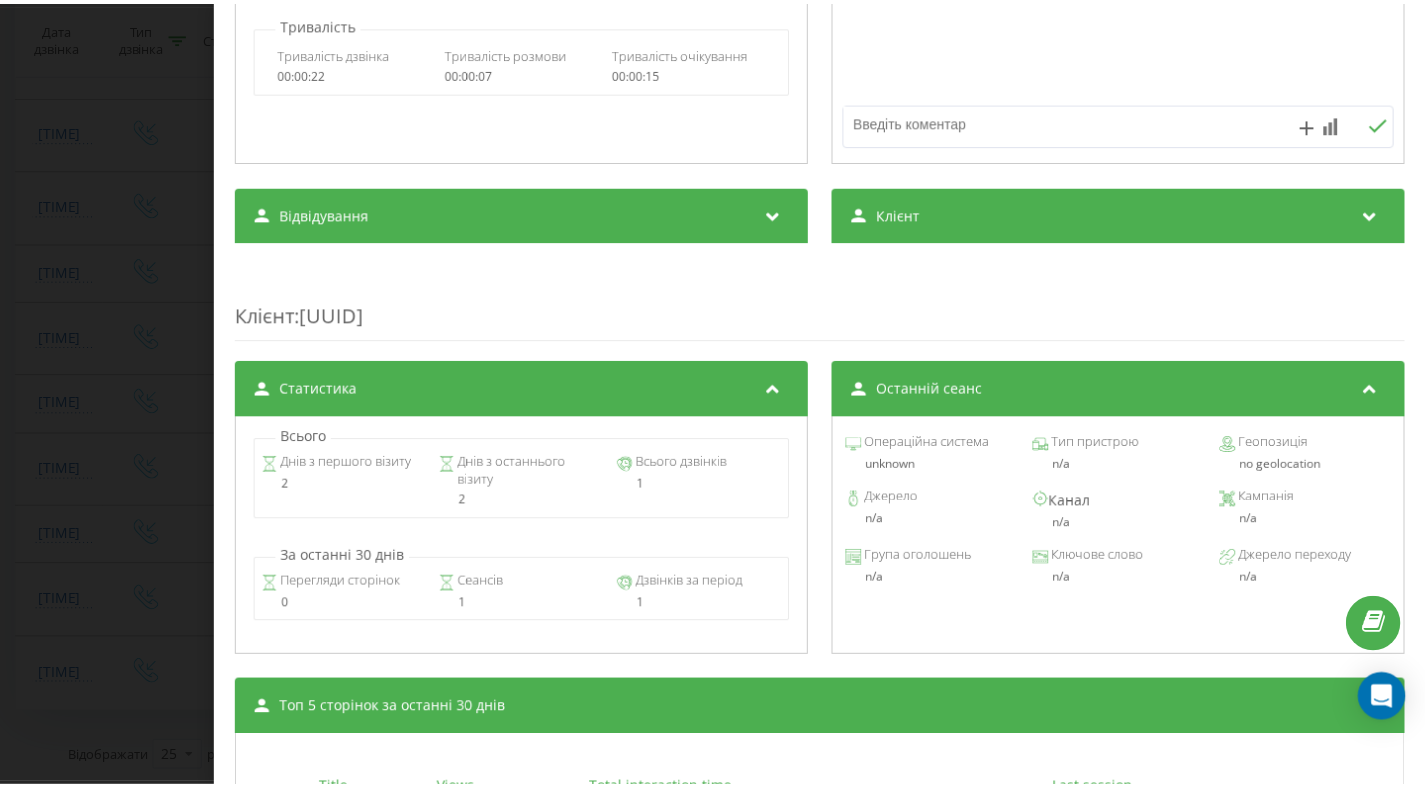 scroll, scrollTop: 517, scrollLeft: 0, axis: vertical 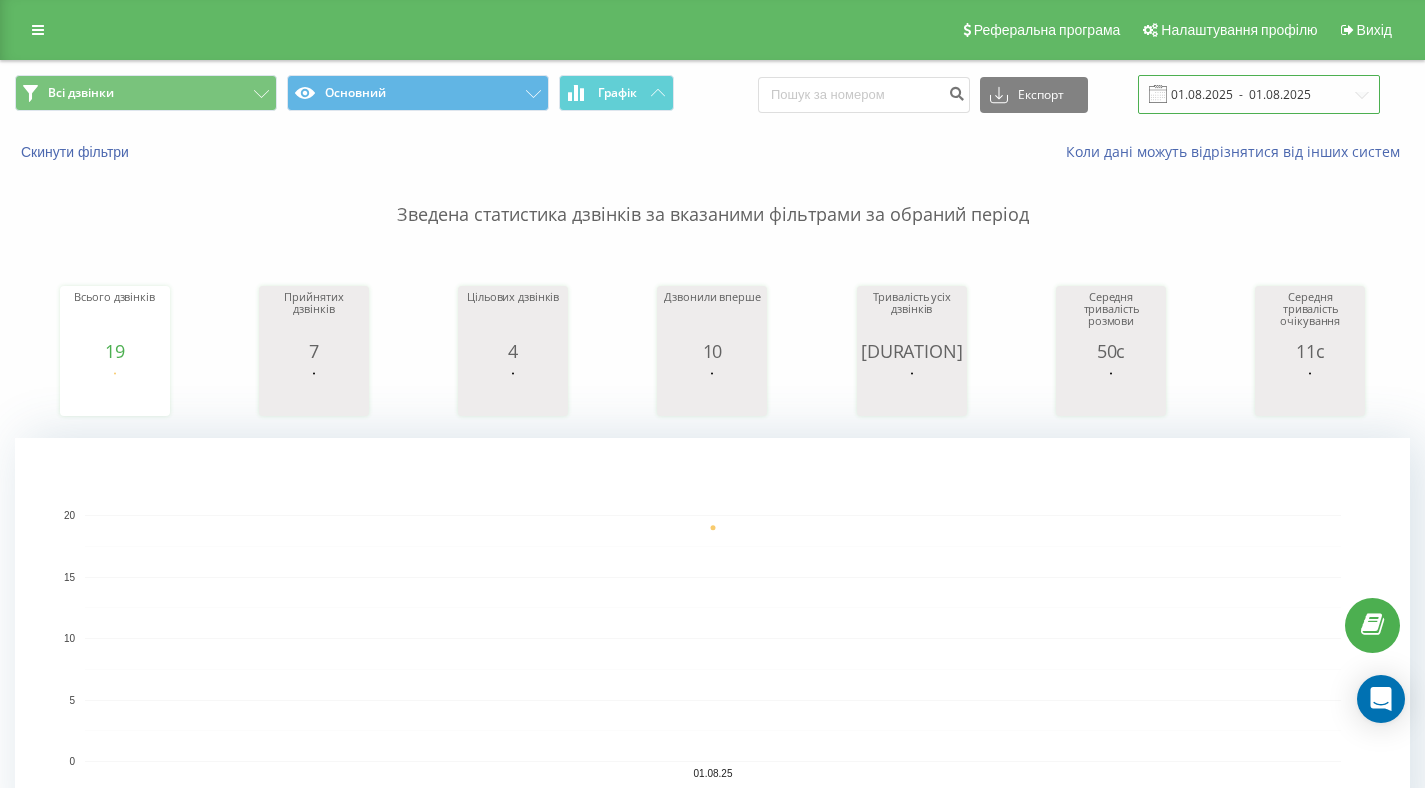 click on "01.08.2025  -  01.08.2025" at bounding box center (1259, 94) 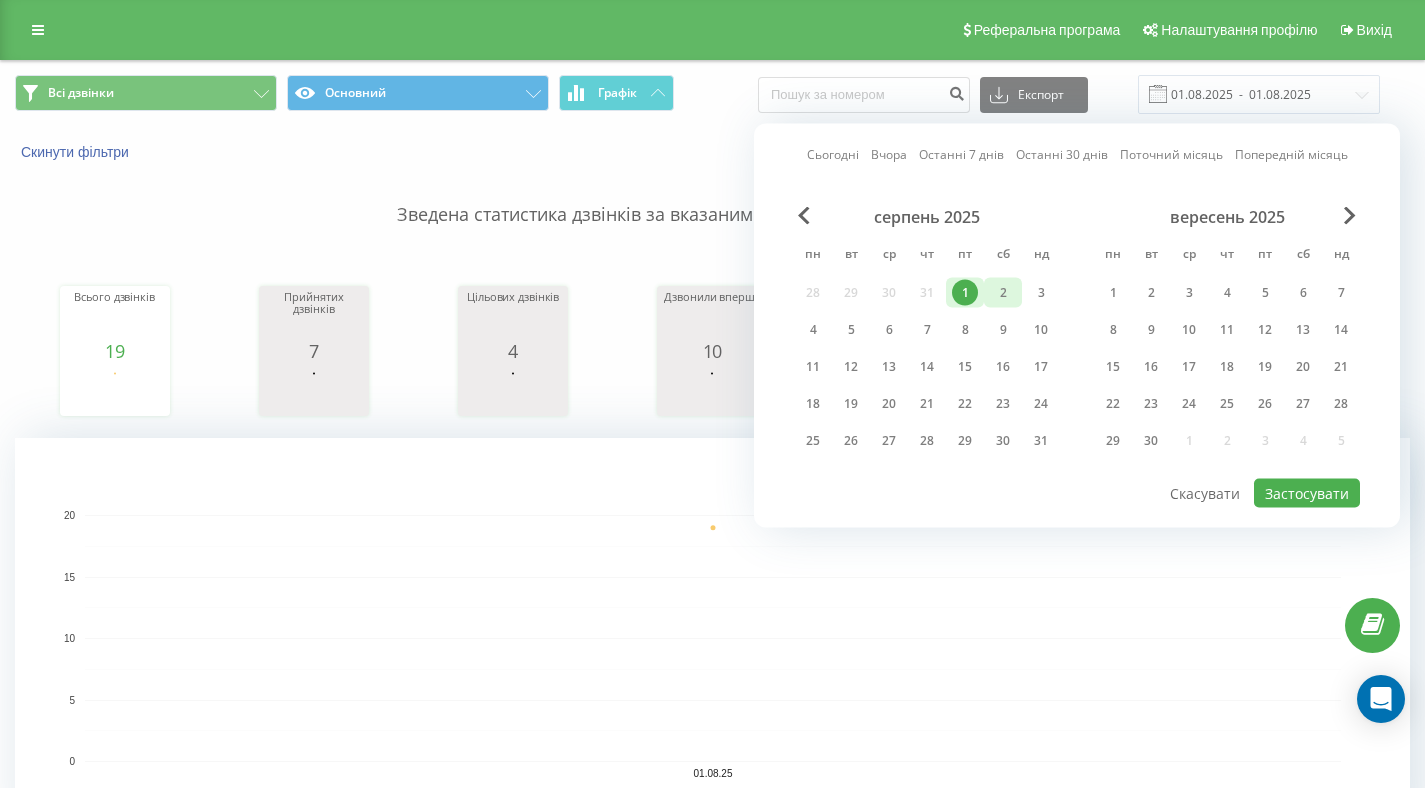click on "2" at bounding box center (1003, 293) 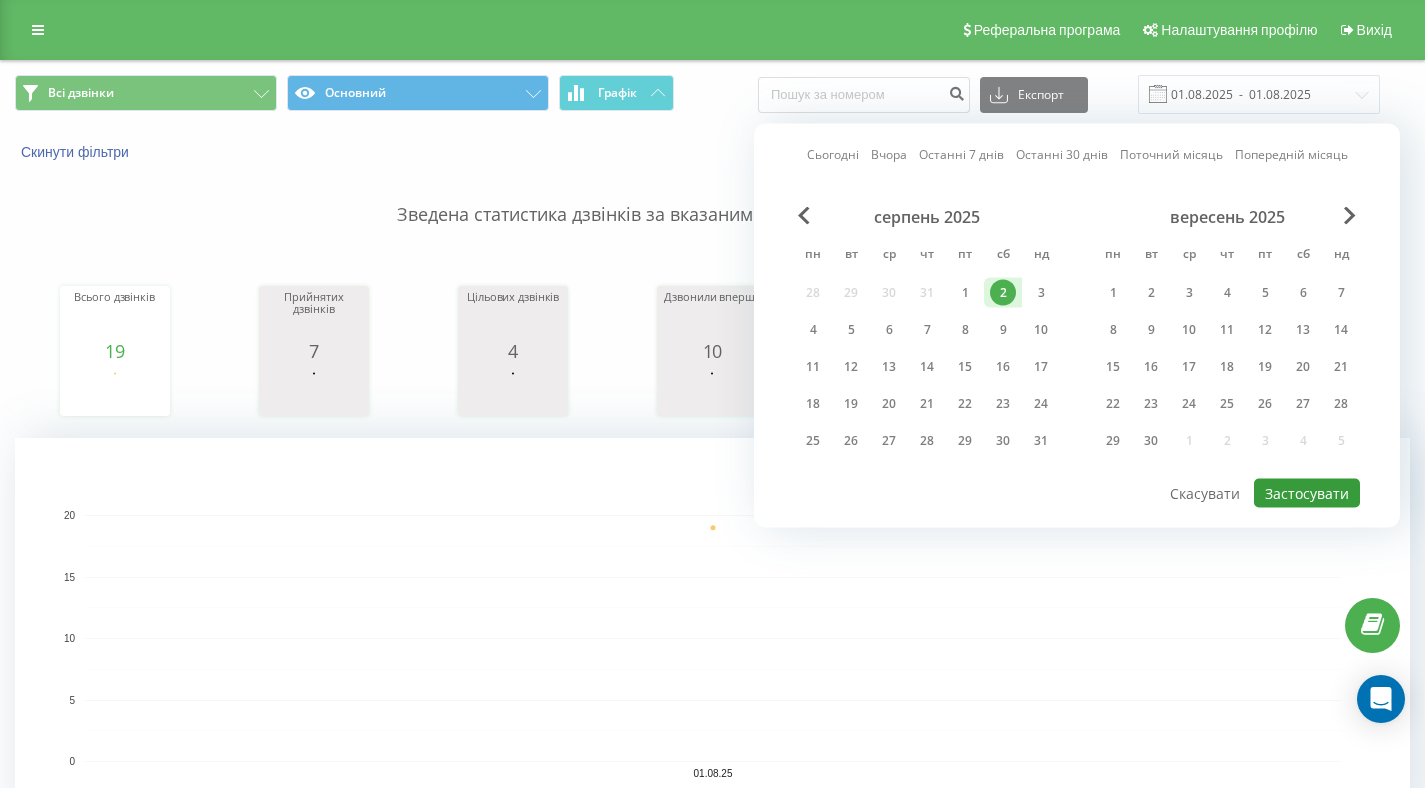click on "Застосувати" at bounding box center (1307, 493) 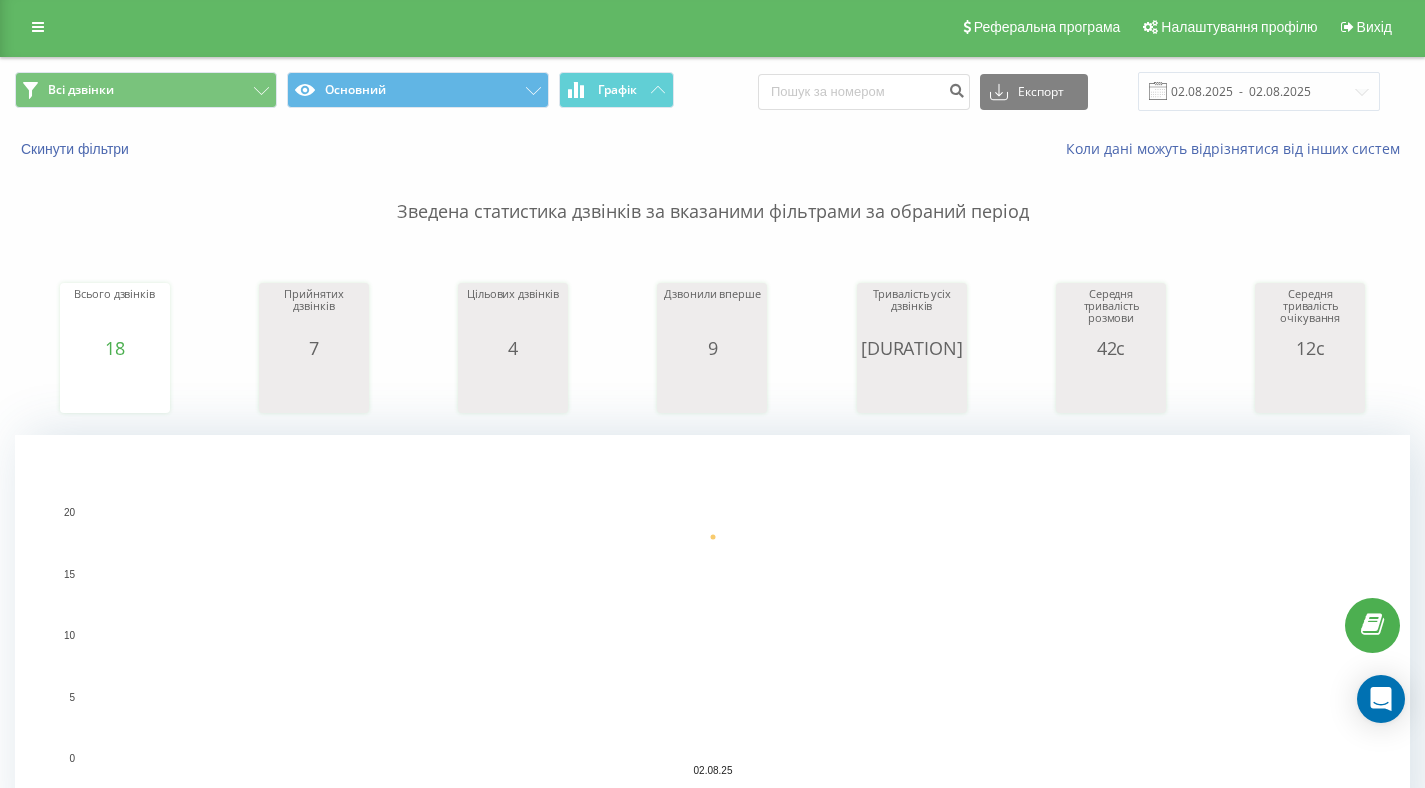 scroll, scrollTop: 0, scrollLeft: 0, axis: both 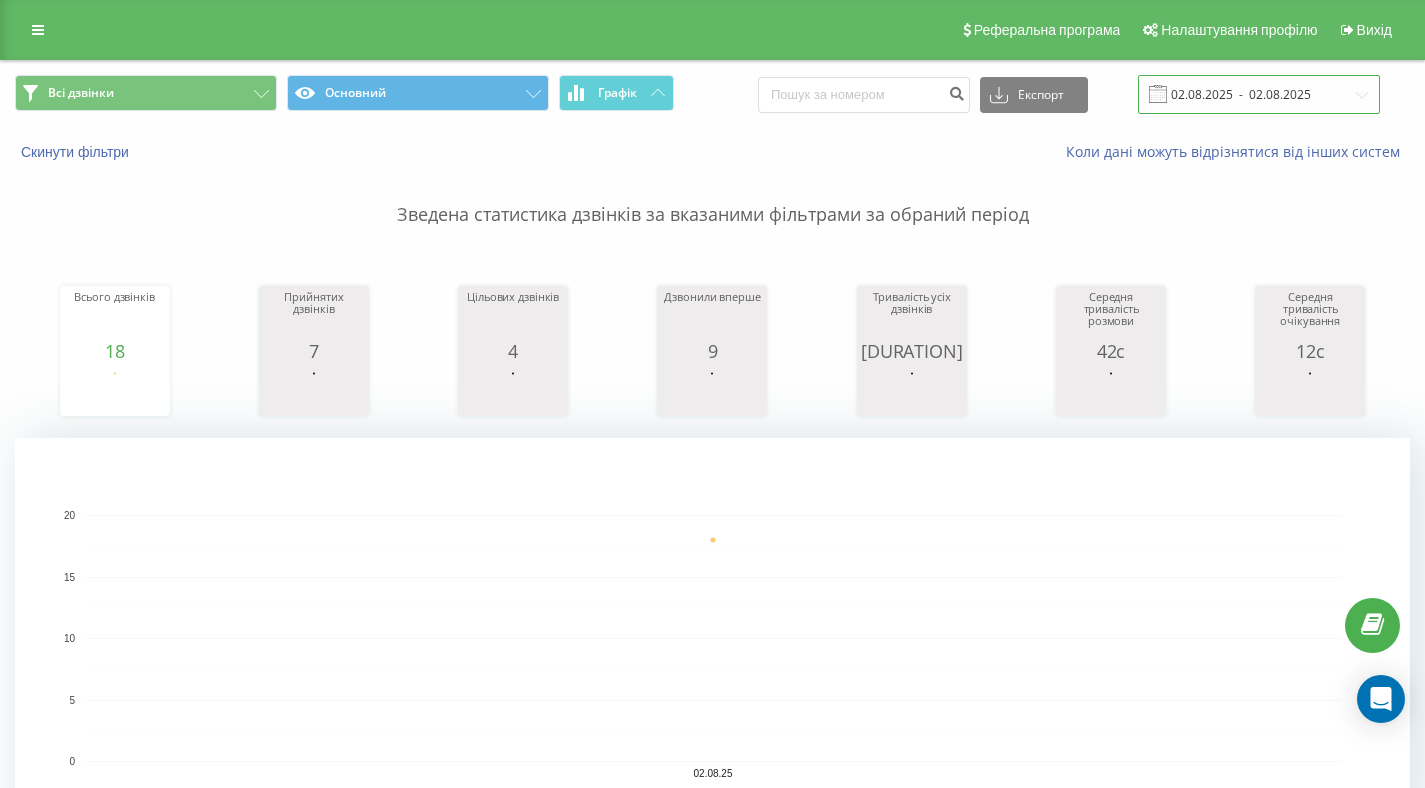 click on "02.08.2025  -  02.08.2025" at bounding box center (1259, 94) 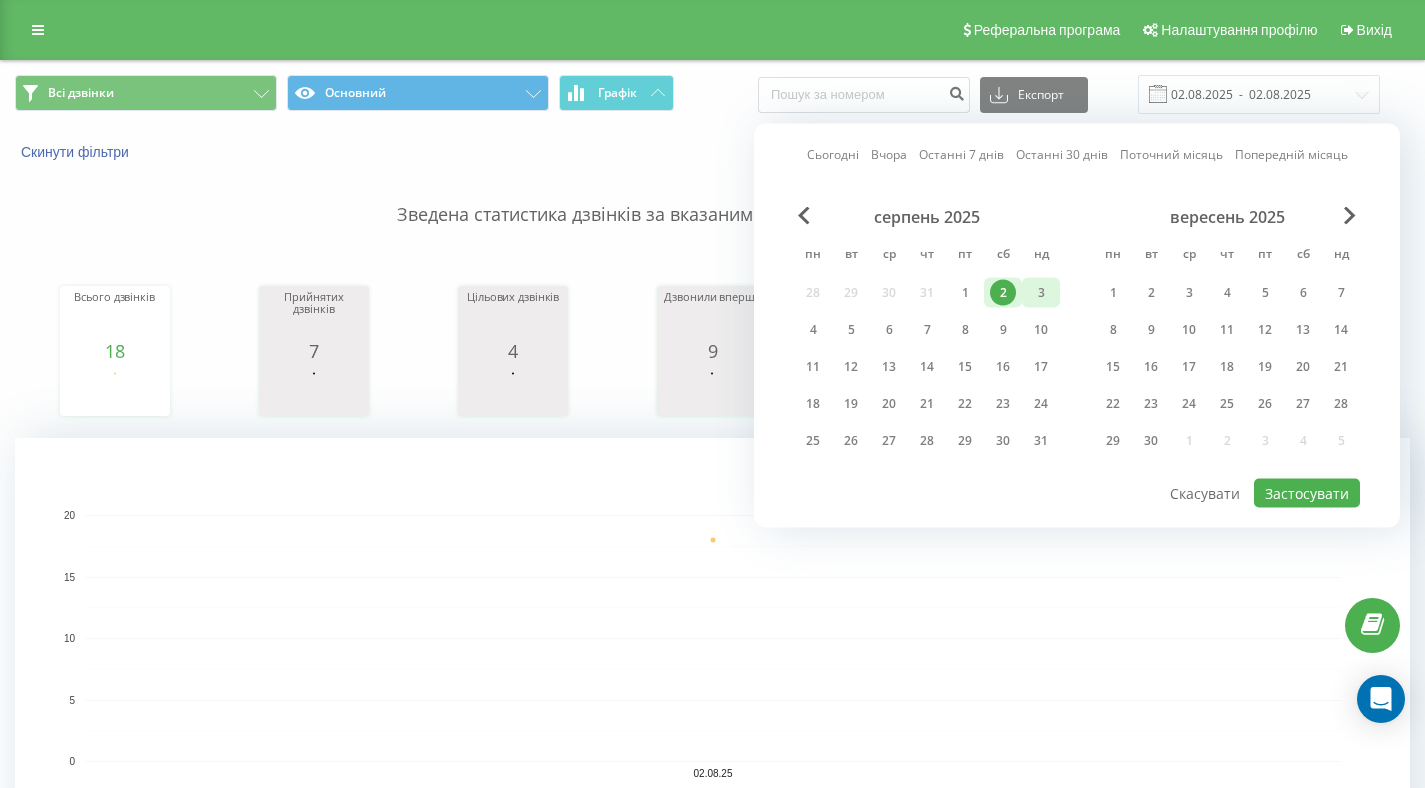 click on "3" at bounding box center (1041, 293) 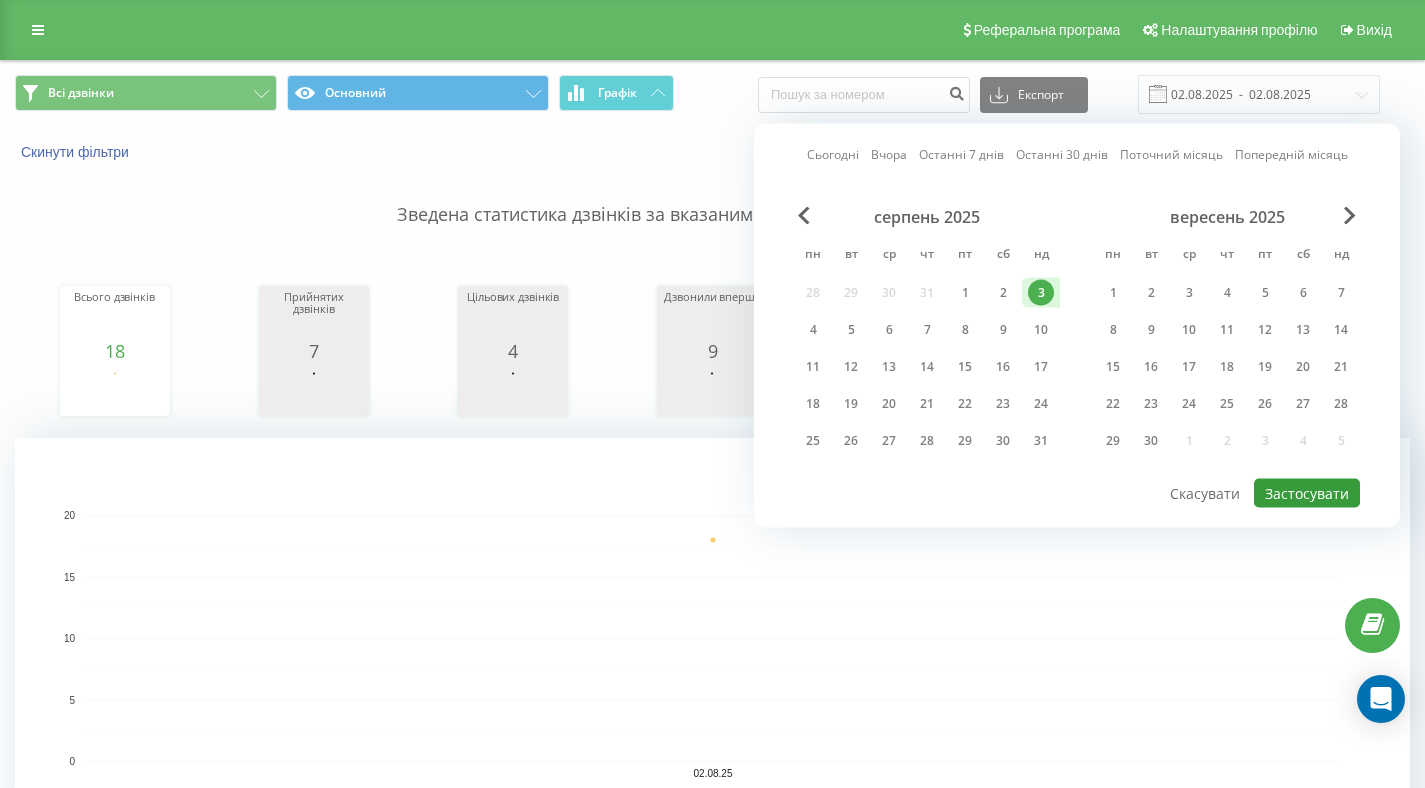 click on "Застосувати" at bounding box center [1307, 493] 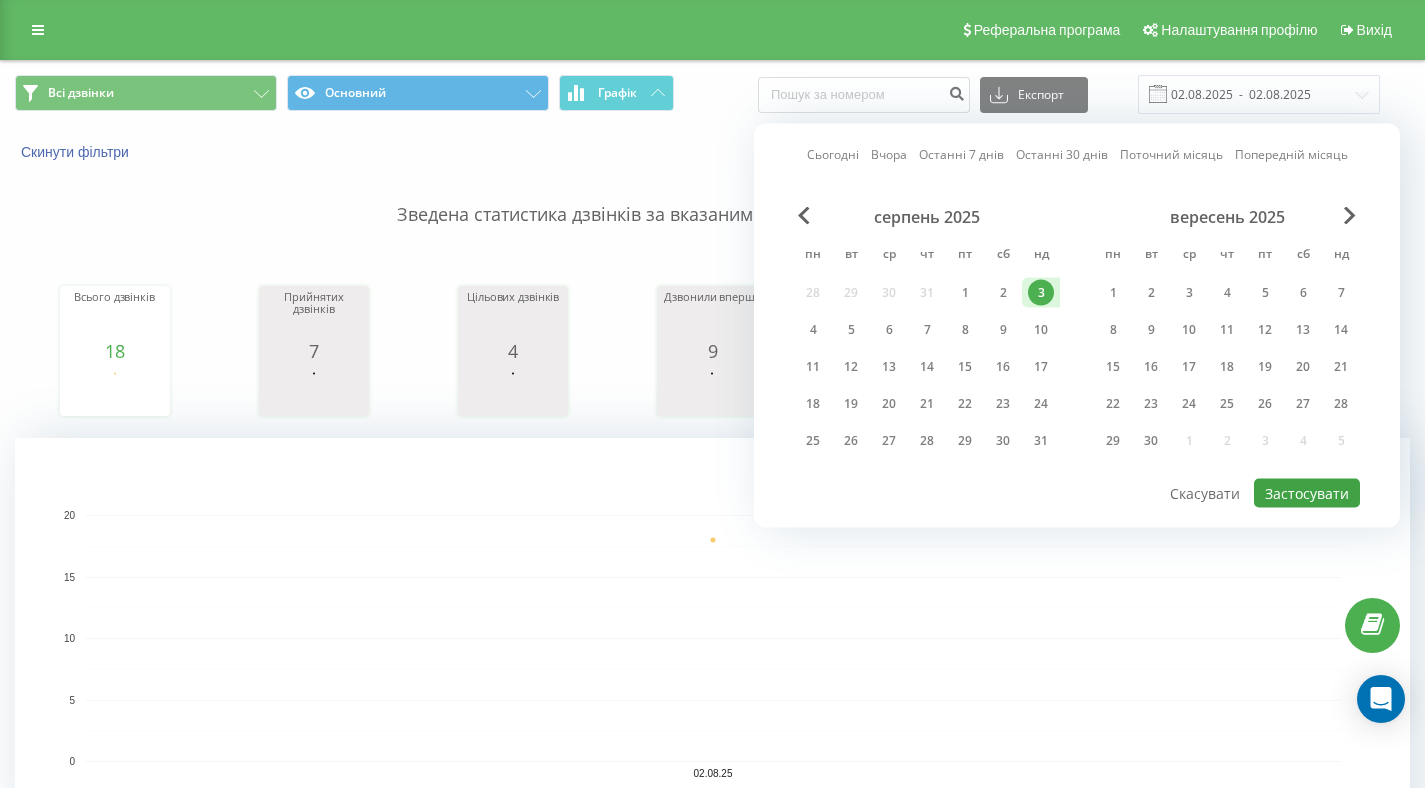 type on "03.08.2025  -  03.08.2025" 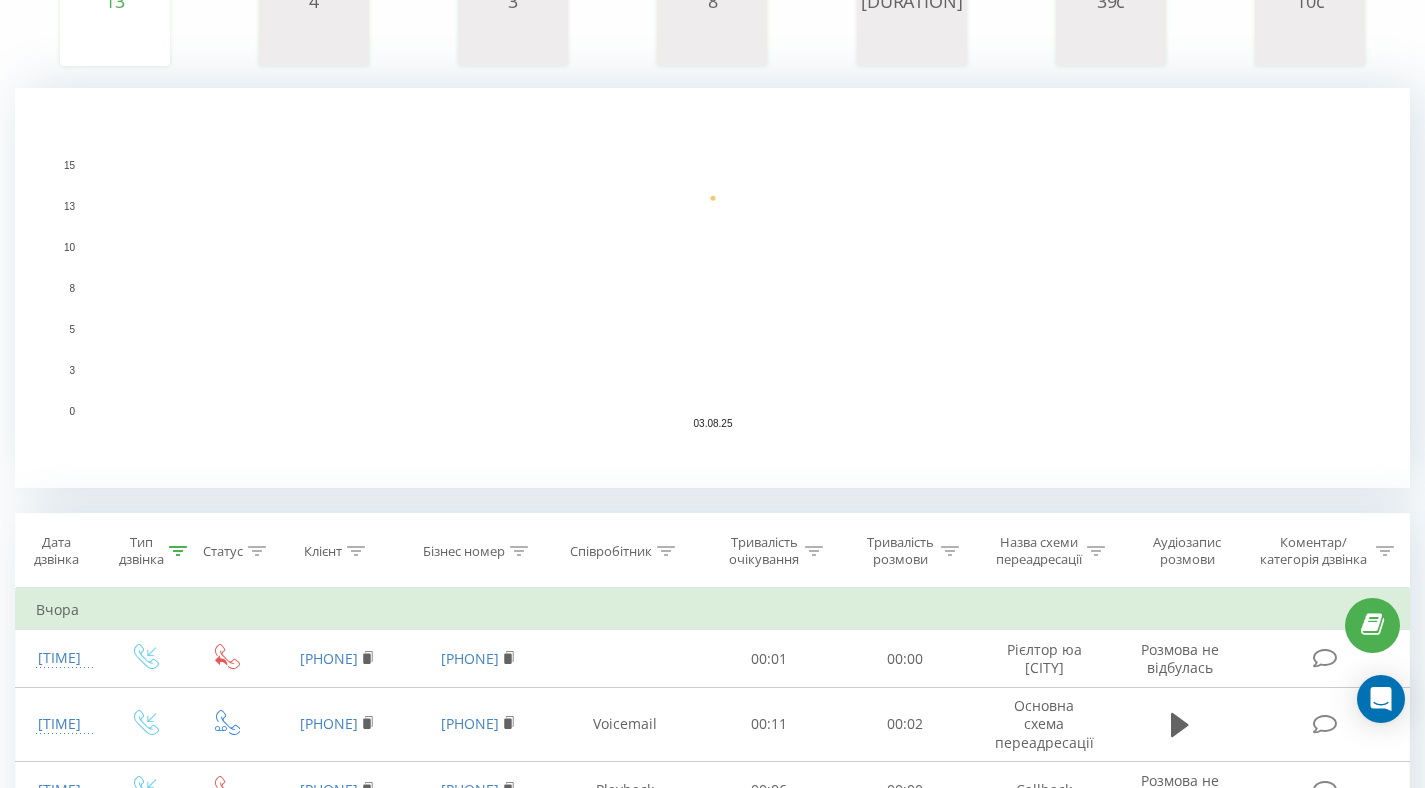 scroll, scrollTop: 206, scrollLeft: 0, axis: vertical 